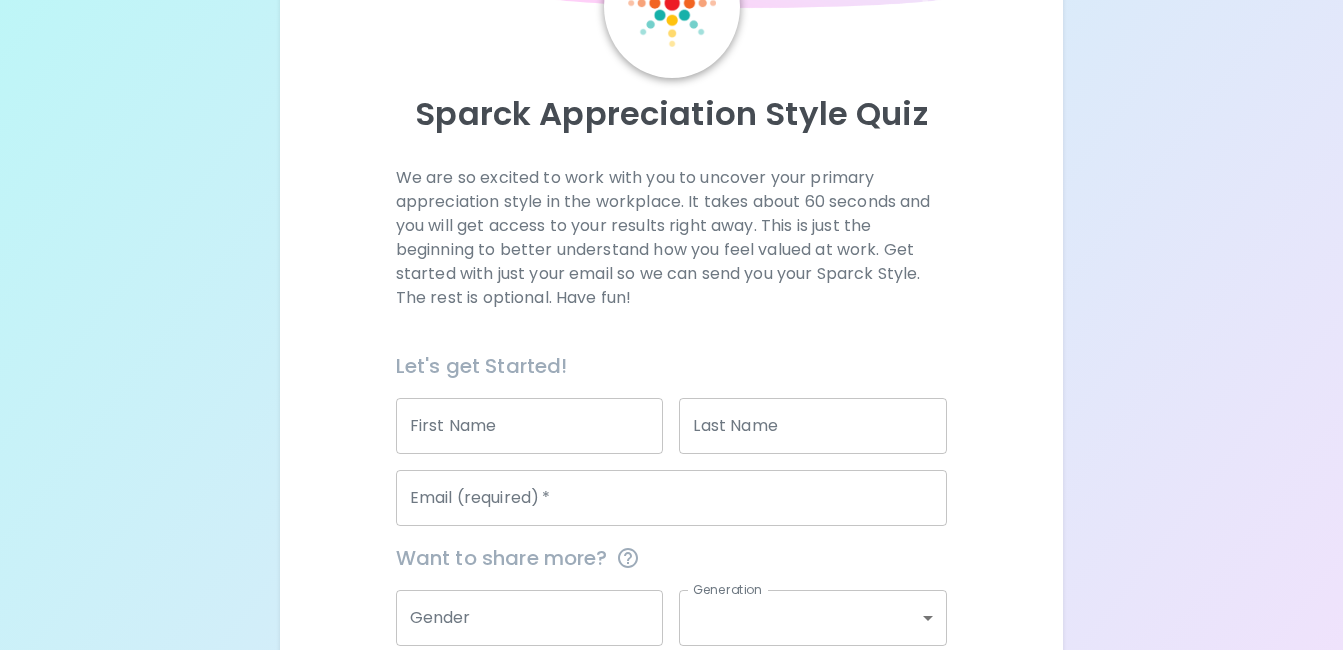 scroll, scrollTop: 147, scrollLeft: 0, axis: vertical 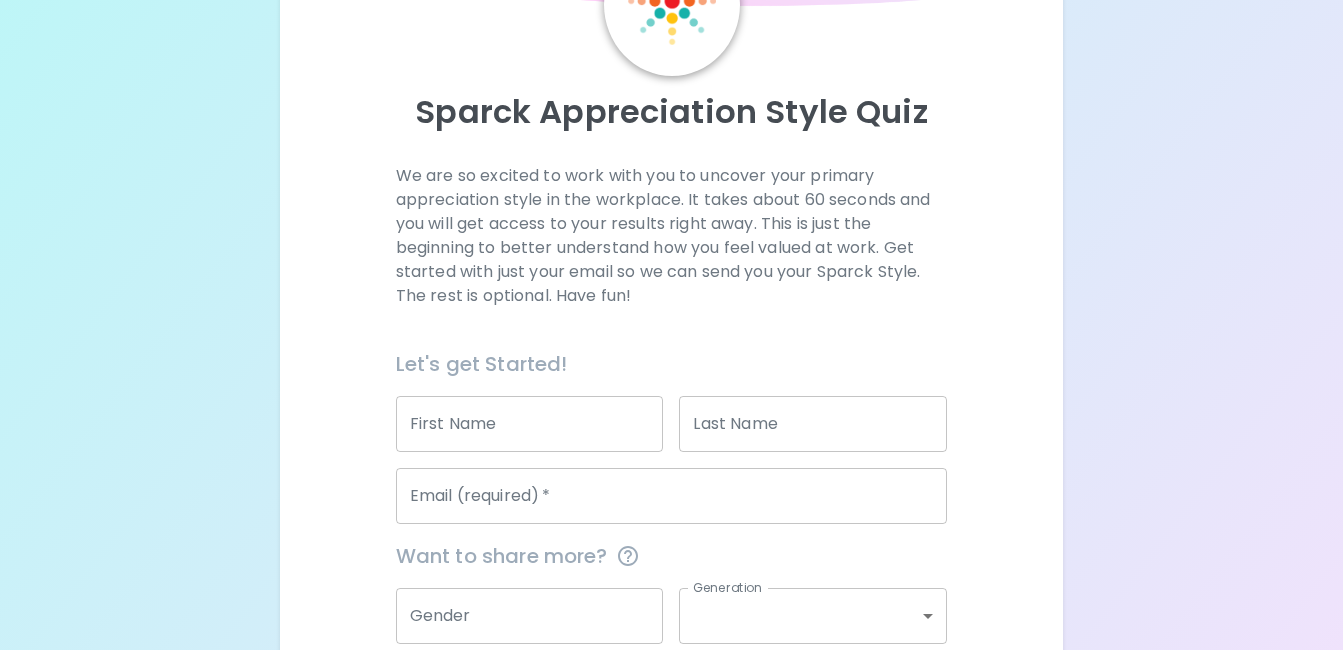 click on "First Name" at bounding box center [530, 424] 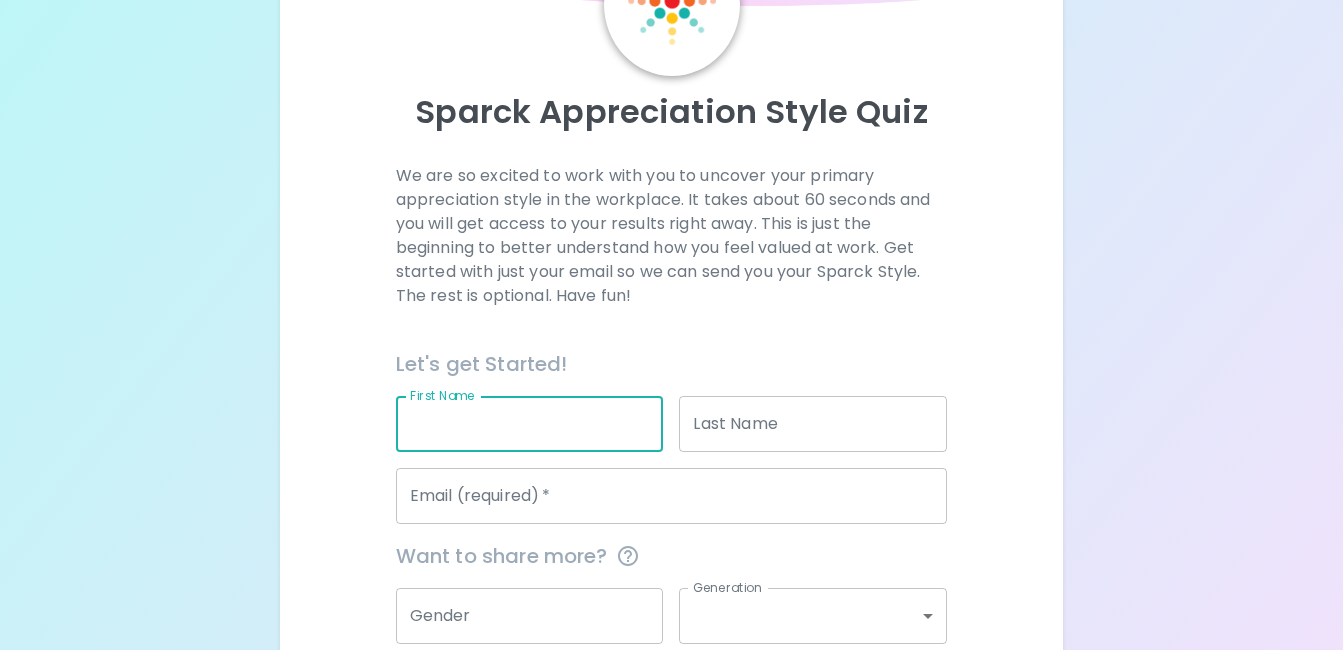 type on "[FIRST]" 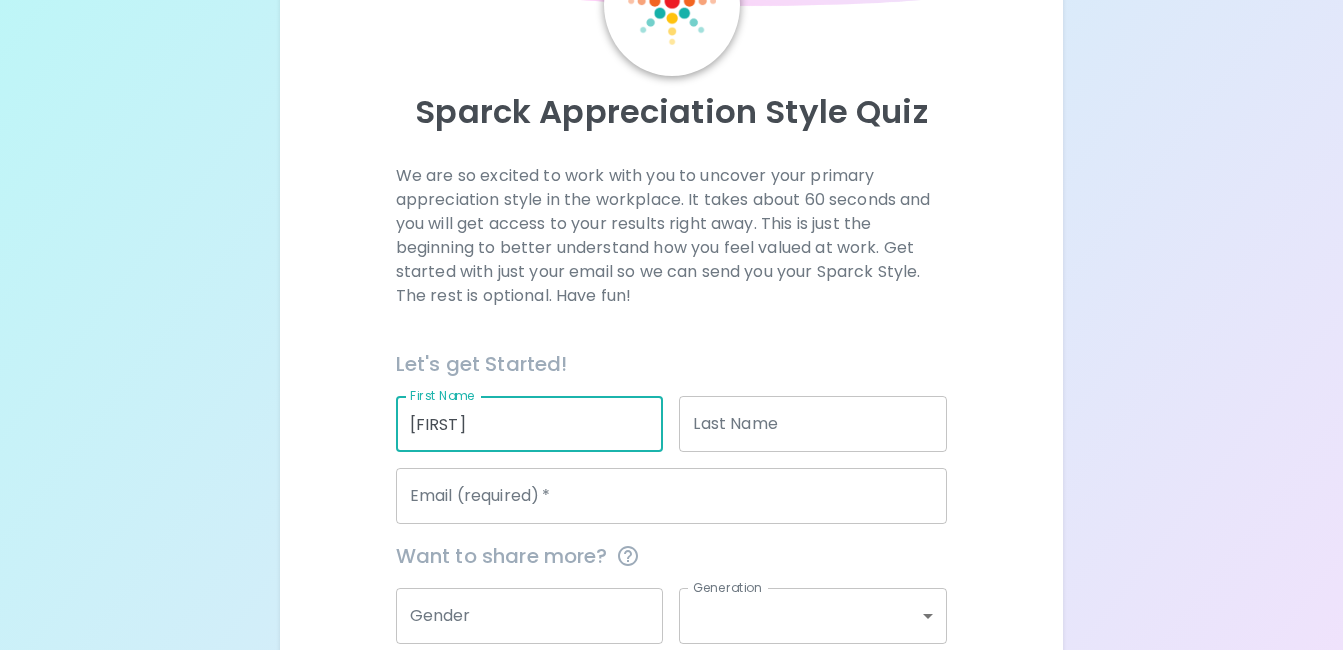 type on "[LAST]" 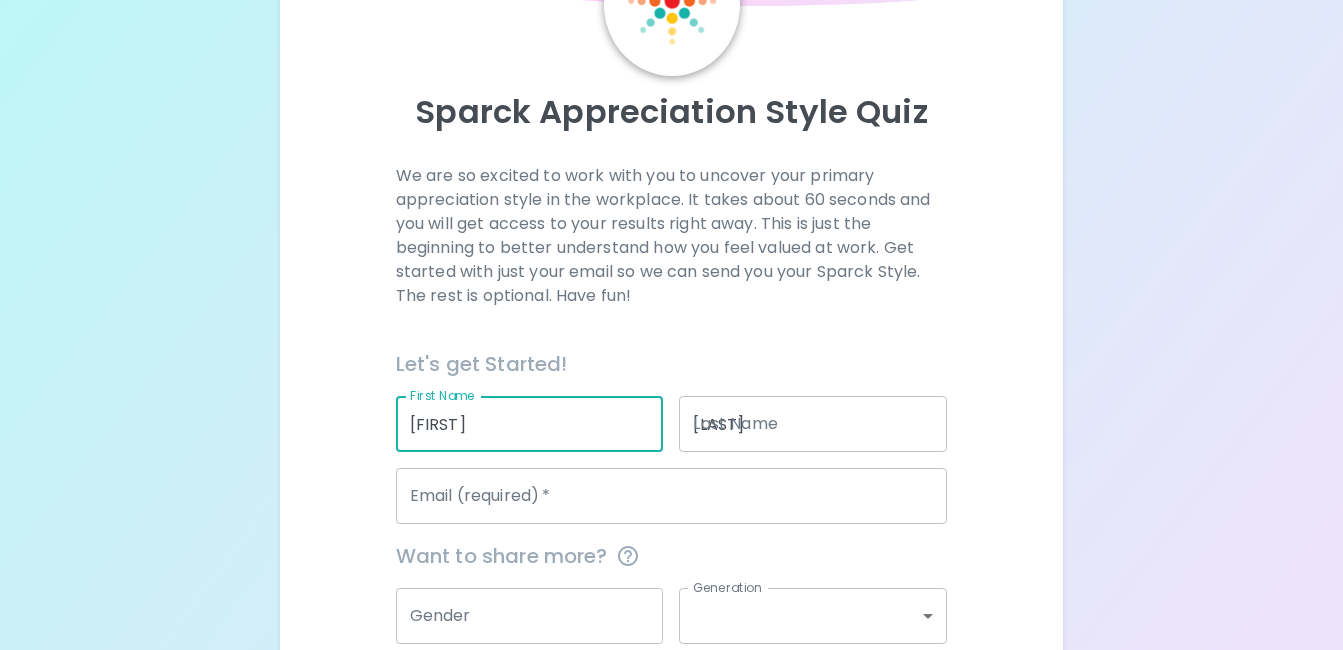 type on "[EMAIL]" 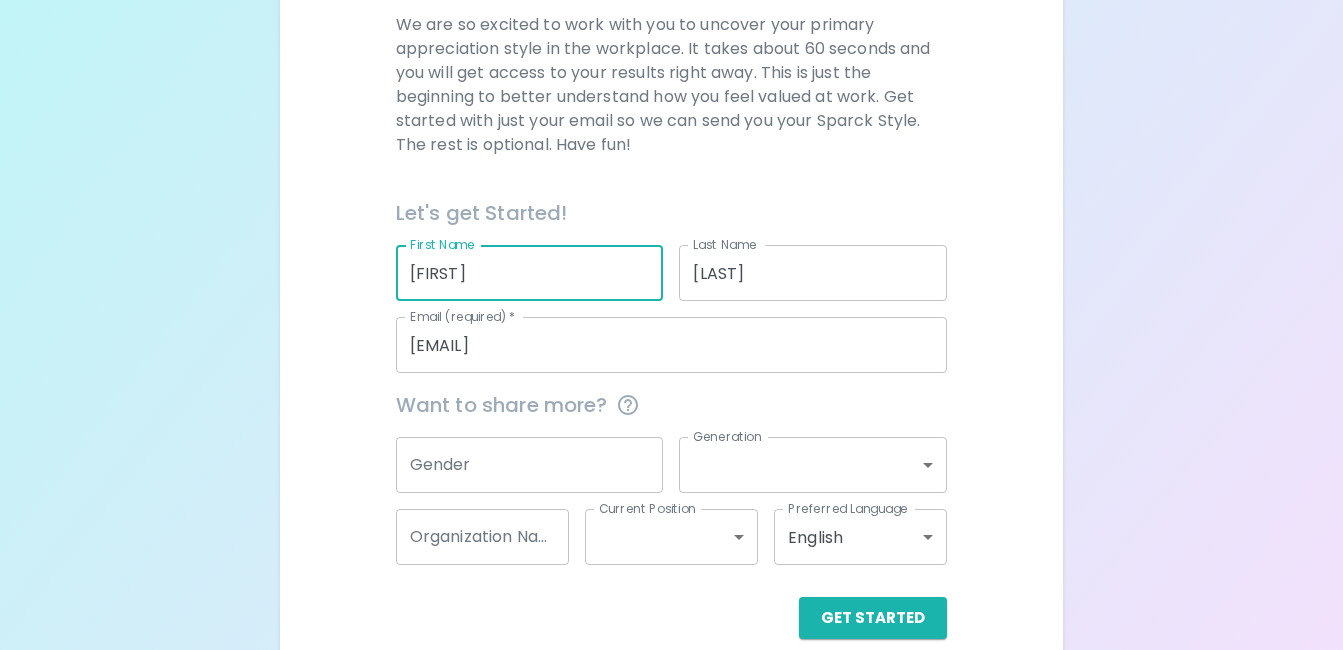 scroll, scrollTop: 312, scrollLeft: 0, axis: vertical 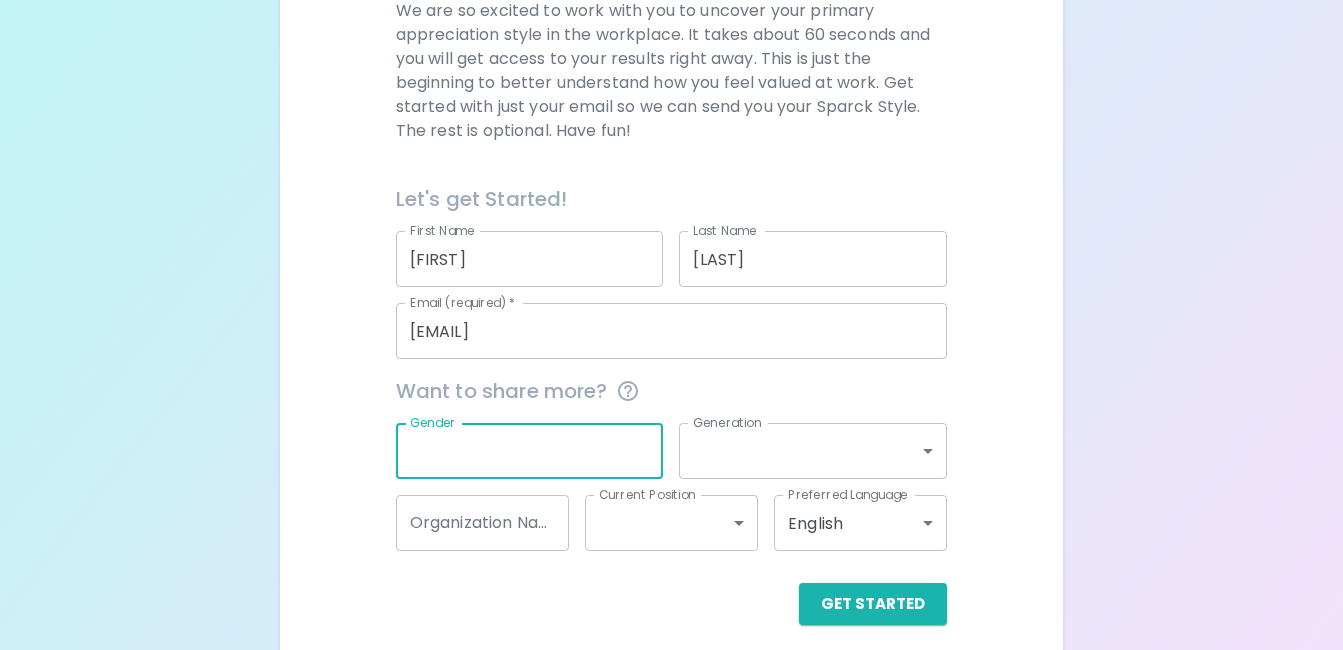 click on "Gender" at bounding box center (530, 451) 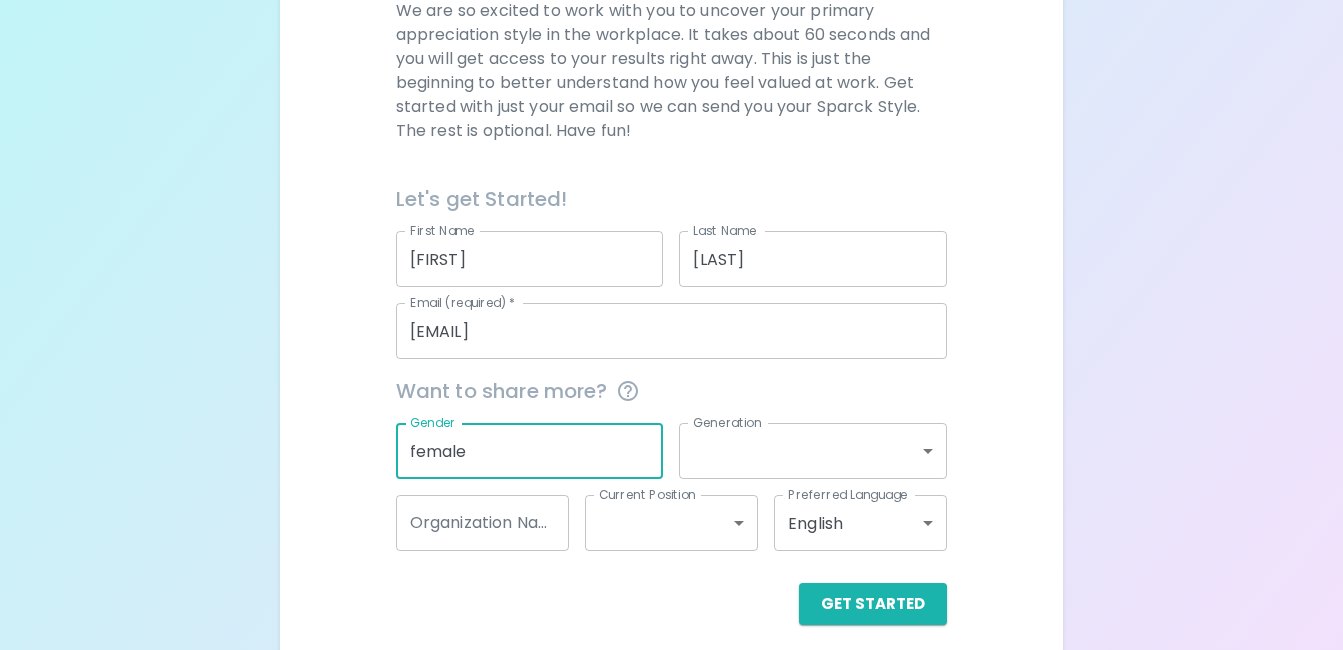 type on "female" 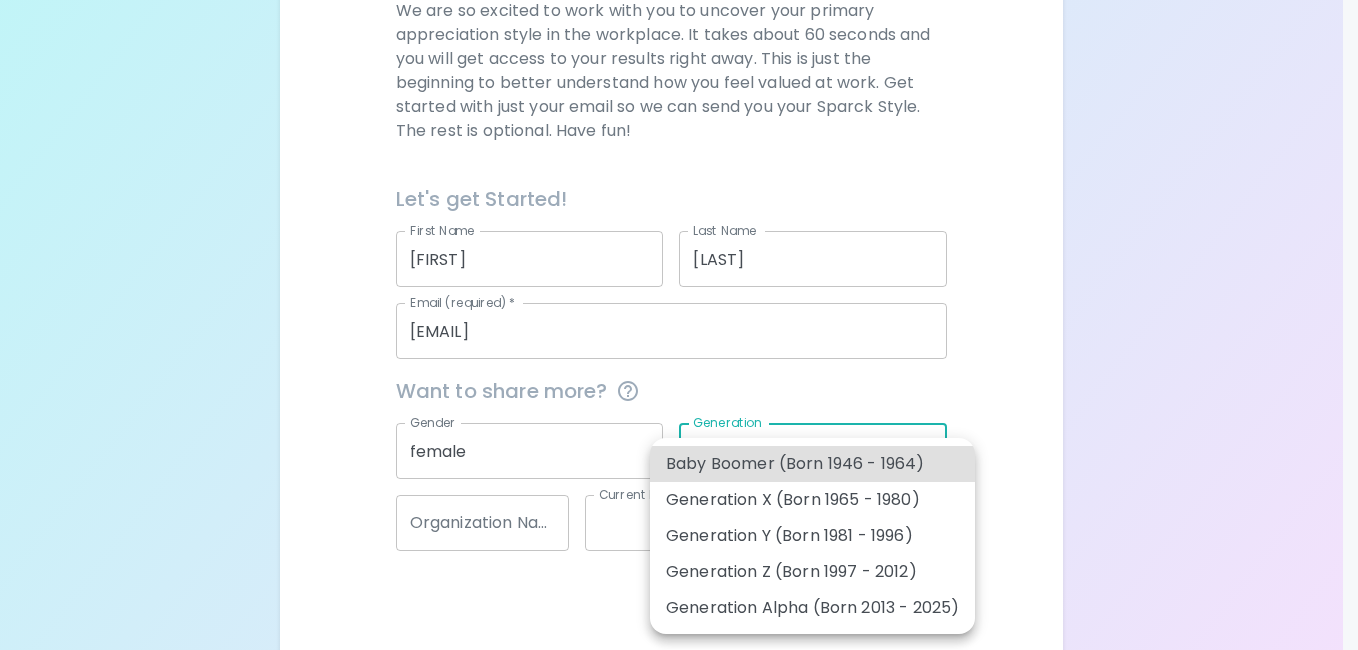 click on "Sparck Appreciation Style Quiz We are so excited to work with you to uncover your primary appreciation style in the workplace. It takes about 60 seconds and you will get access to your results right away. This is just the beginning to better understand how you feel valued at work. Get started with just your email so we can send you your Sparck Style. The rest is optional. Have fun! Let's get Started! First Name [FIRST] First Name Last Name [LAST] Last Name Email (required)   * [EMAIL] Email (required)   * Want to share more? Gender female Gender Generation ​ Generation Organization Name Organization Name Current Position ​ Current Position Preferred Language English en Preferred Language Get Started   English Español العربية‏ Português Baby Boomer (Born 1946 - 1964) Generation X (Born 1965 - 1980) Generation Y (Born 1981 - 1996) Generation Z (Born 1997 - 2012) Generation Alpha (Born 2013 - 2025)" at bounding box center (679, 176) 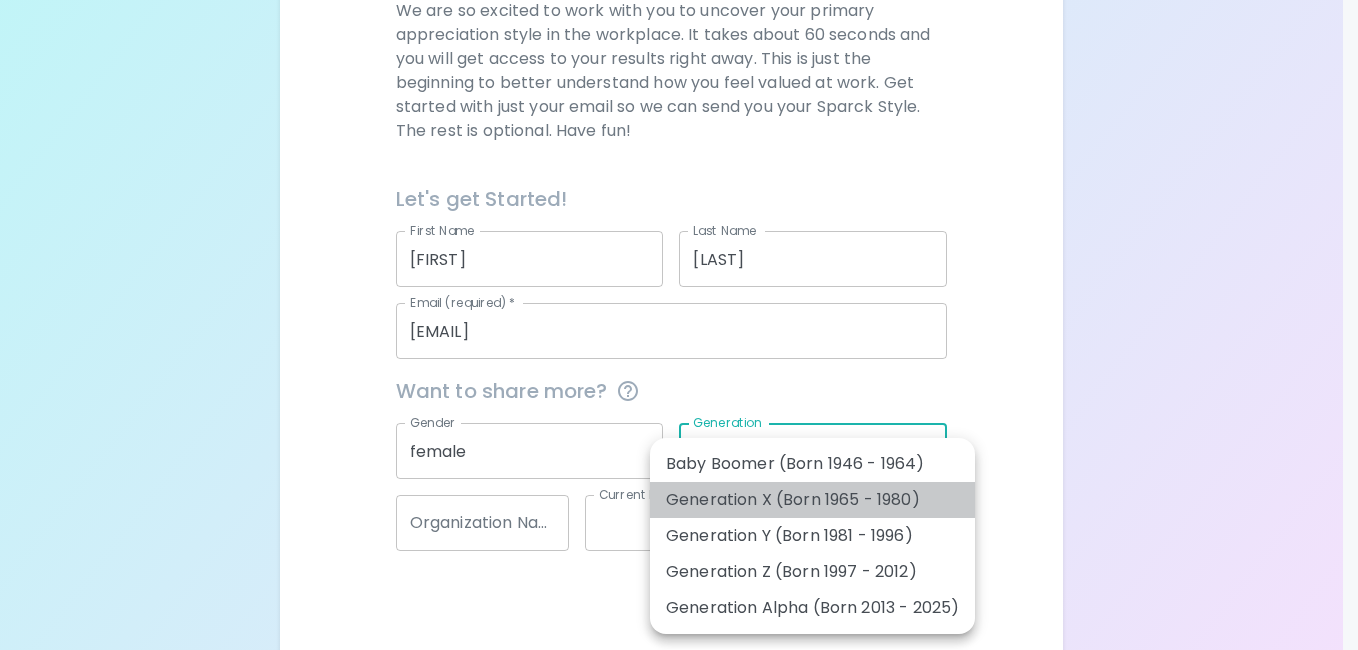 click on "Generation X (Born 1965 - 1980)" at bounding box center (812, 500) 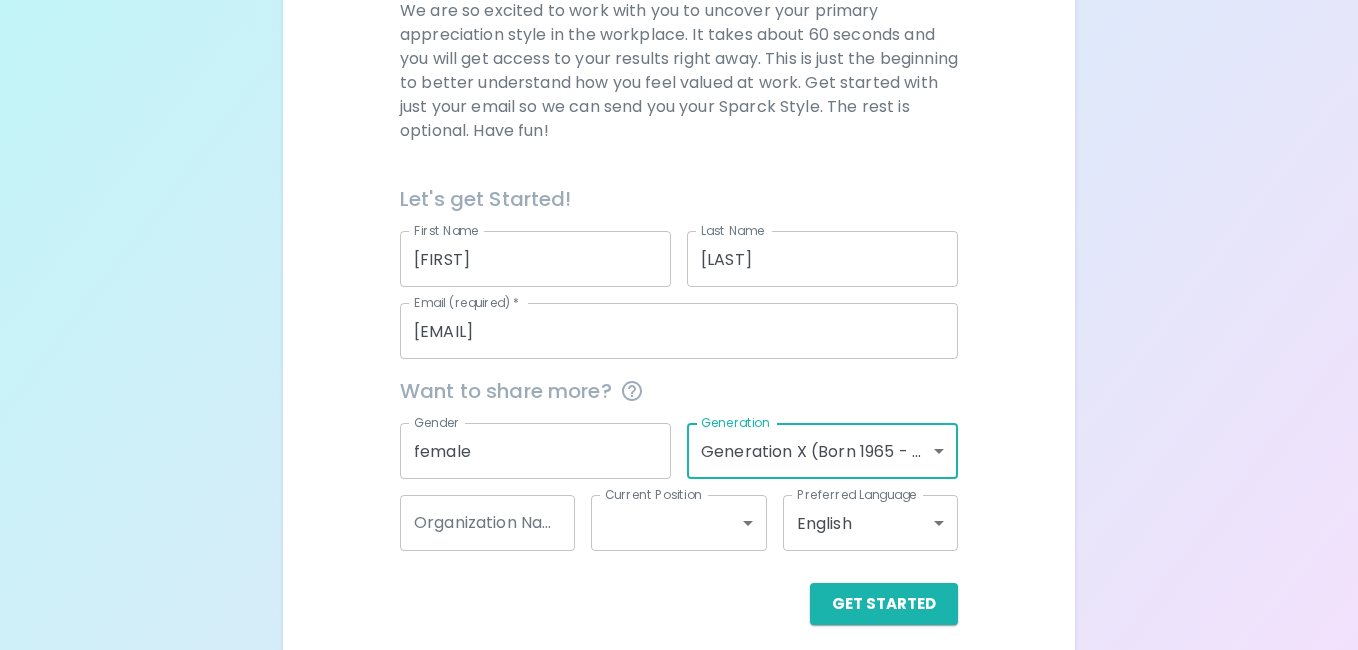 click on "Sparck Appreciation Style Quiz We are so excited to work with you to uncover your primary appreciation style in the workplace. It takes about 60 seconds and you will get access to your results right away. This is just the beginning to better understand how you feel valued at work. Get started with just your email so we can send you your Sparck Style. The rest is optional. Have fun! Let's get Started! First Name [FIRST] First Name Last Name [LAST] Last Name Email (required)   * [EMAIL] Email (required)   * Want to share more? Gender female Gender Generation Generation X (Born 1965 - 1980) generation_x Organization Name Organization Name Current Position ​ Current Position Preferred Language English en Preferred Language Get Started   English Español العربية‏ Português" at bounding box center (679, 176) 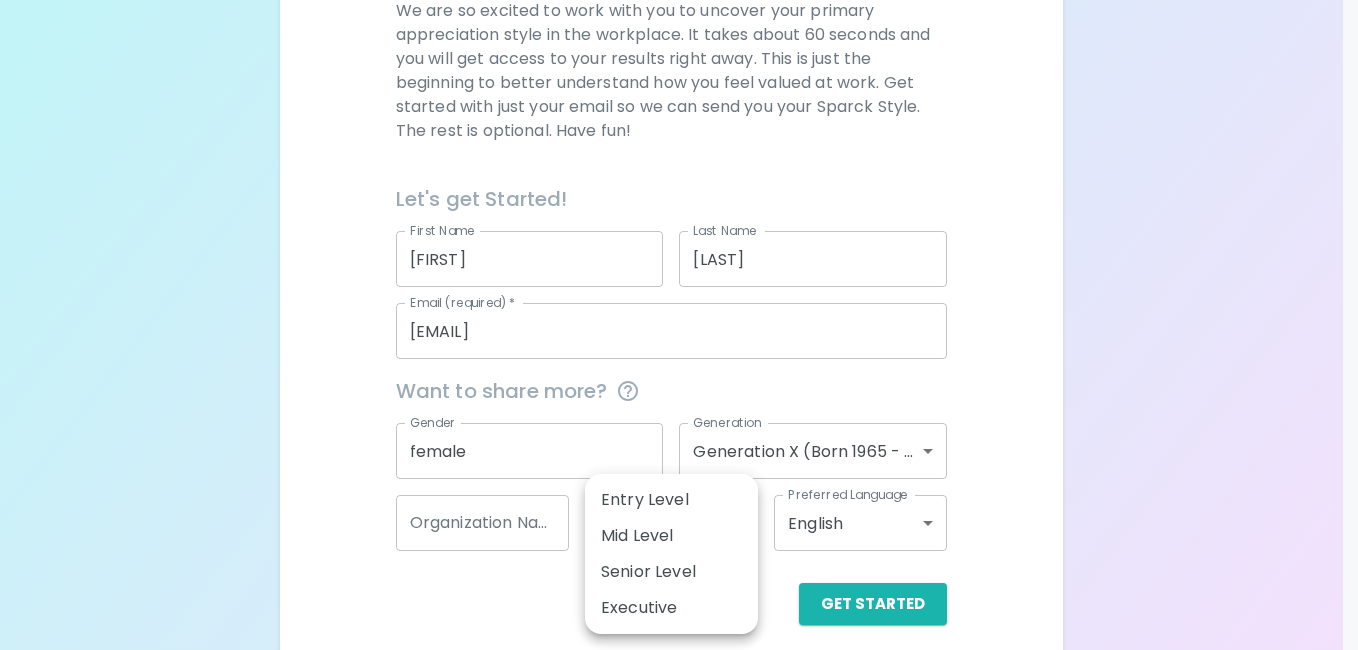 click on "Mid Level" at bounding box center (671, 536) 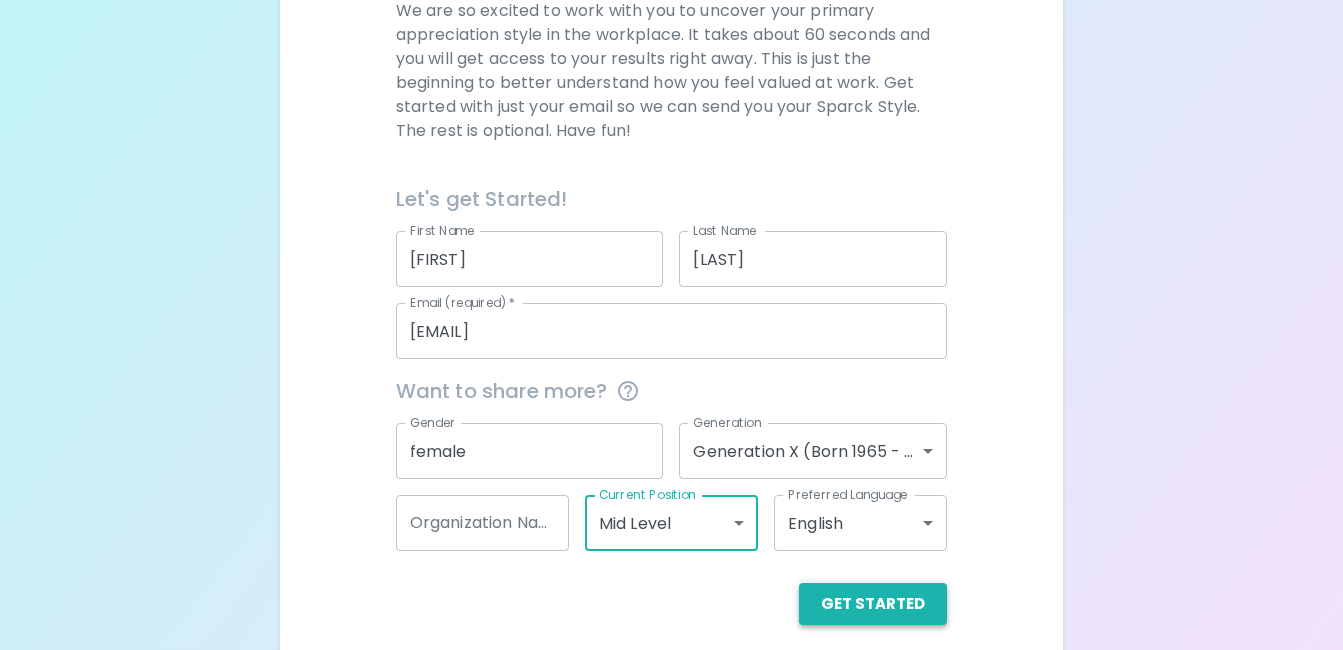 click on "Get Started" at bounding box center (873, 604) 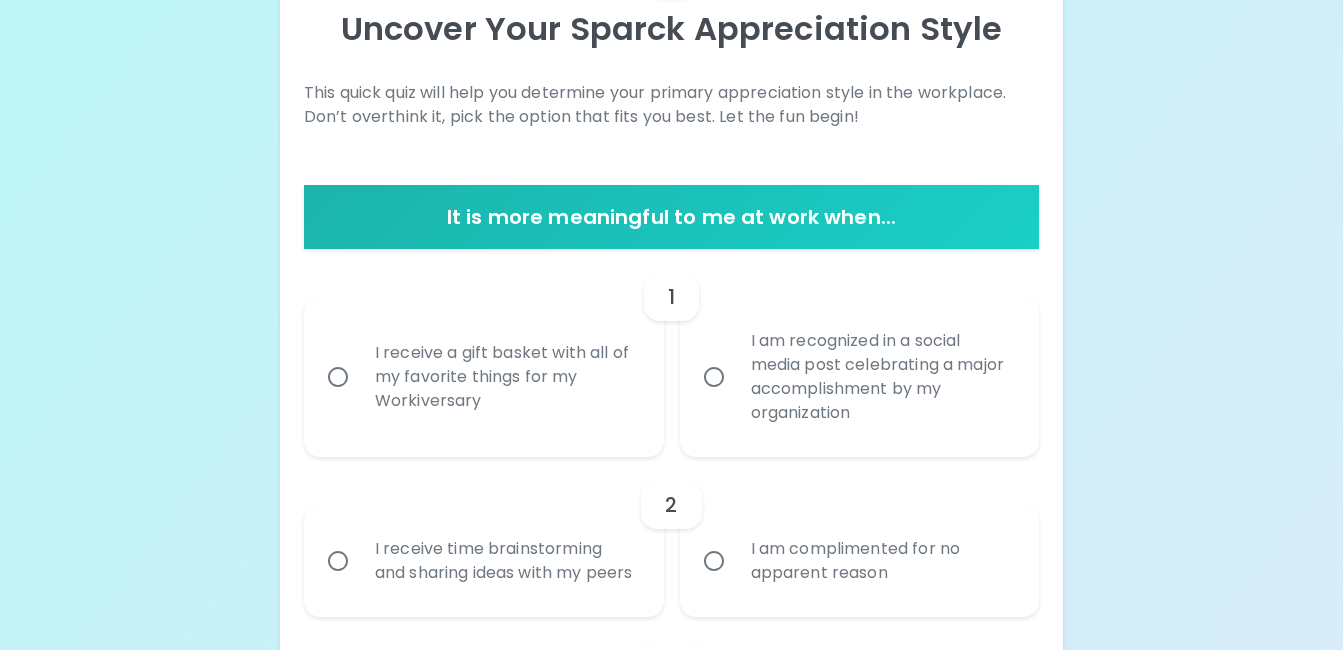 scroll, scrollTop: 262, scrollLeft: 0, axis: vertical 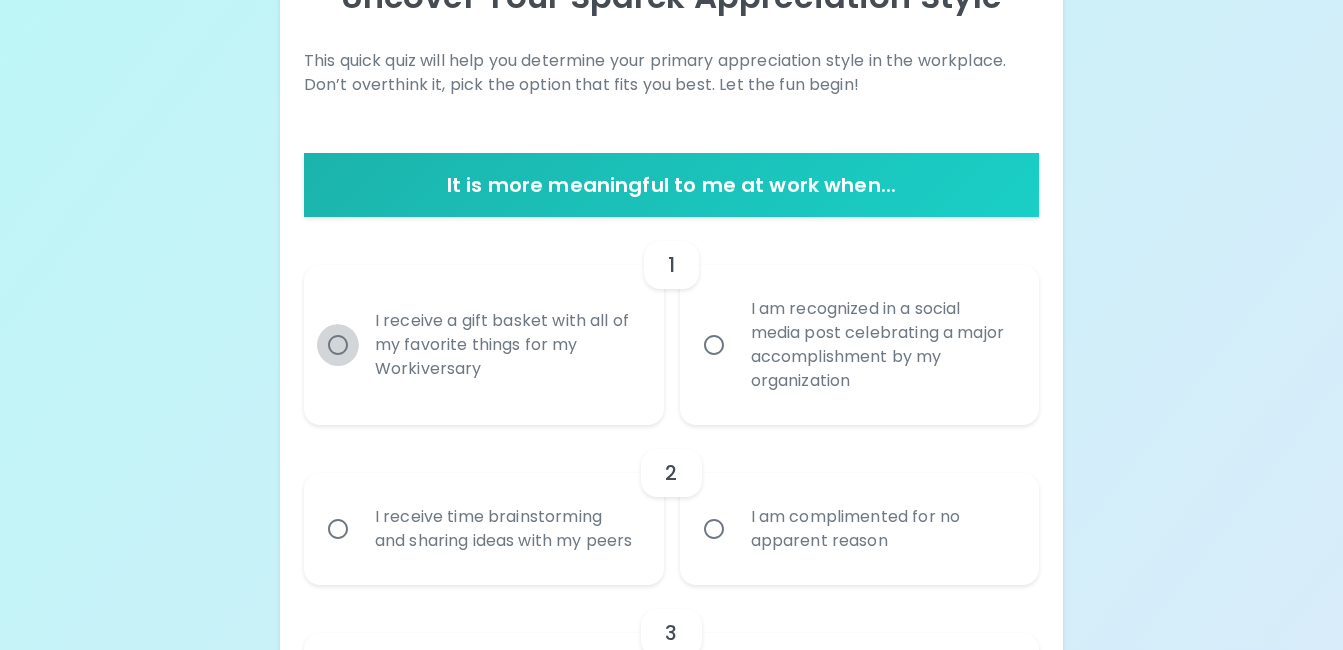 click on "I receive a gift basket with all of my favorite things for my Workiversary" at bounding box center (338, 345) 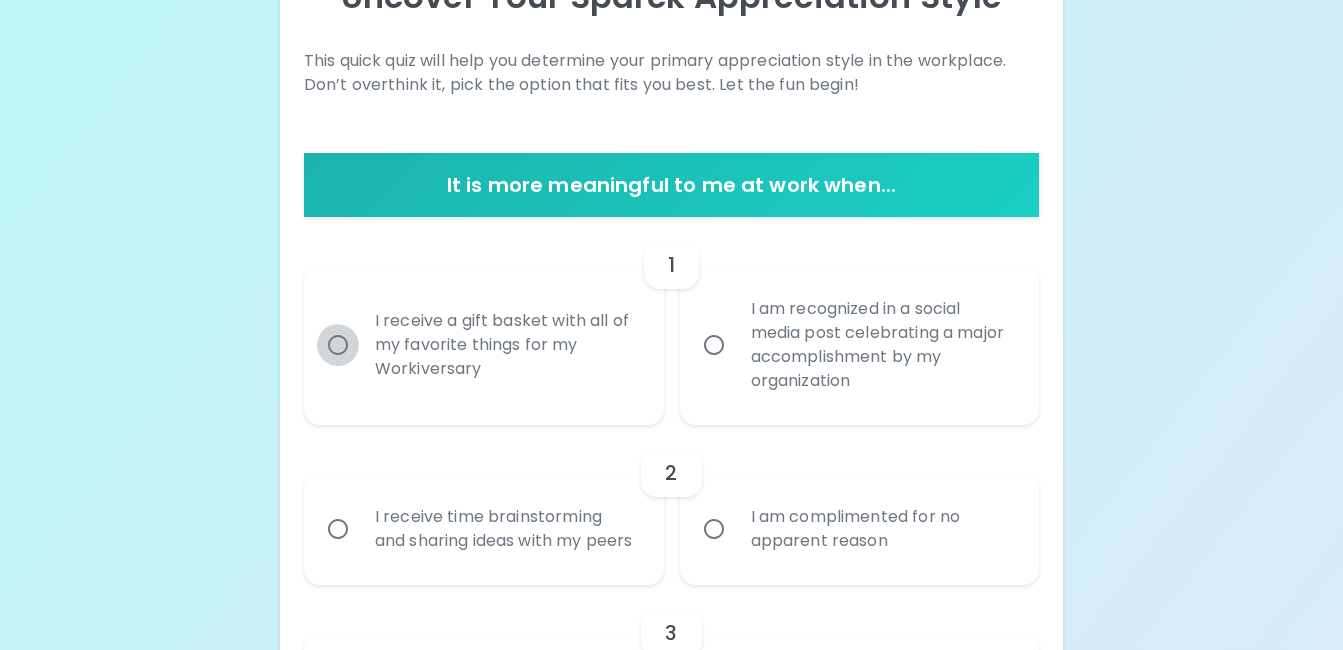 radio on "true" 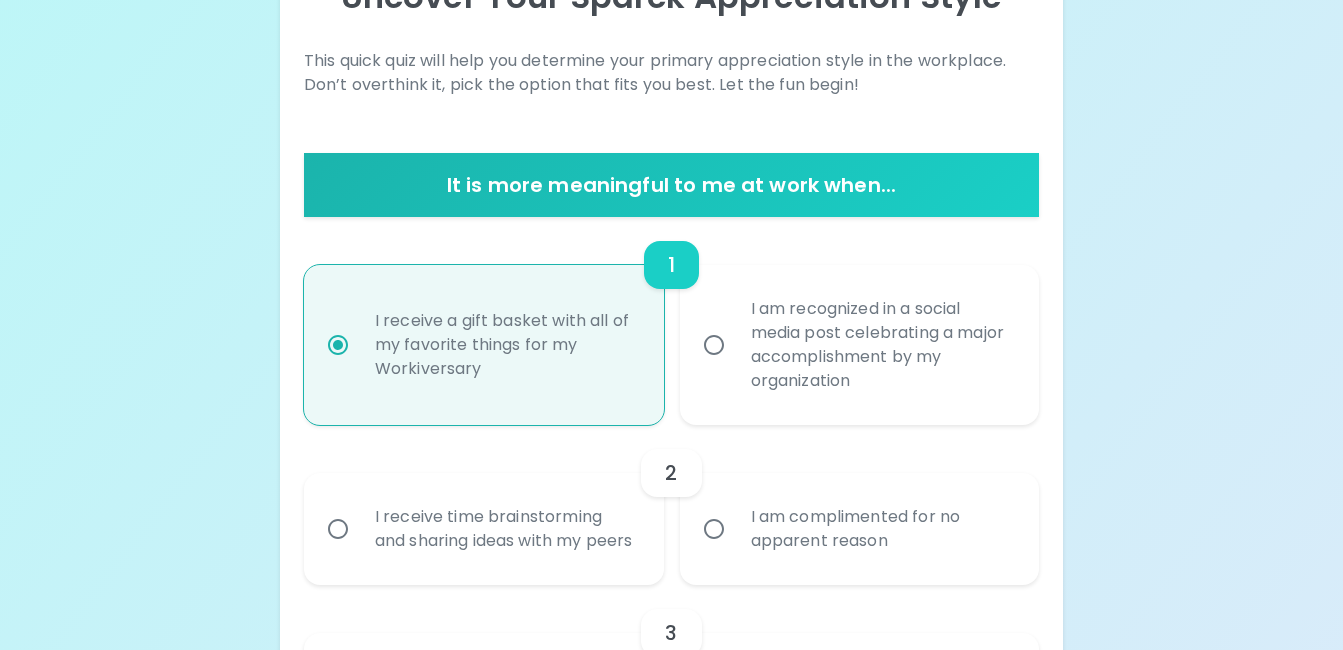 scroll, scrollTop: 422, scrollLeft: 0, axis: vertical 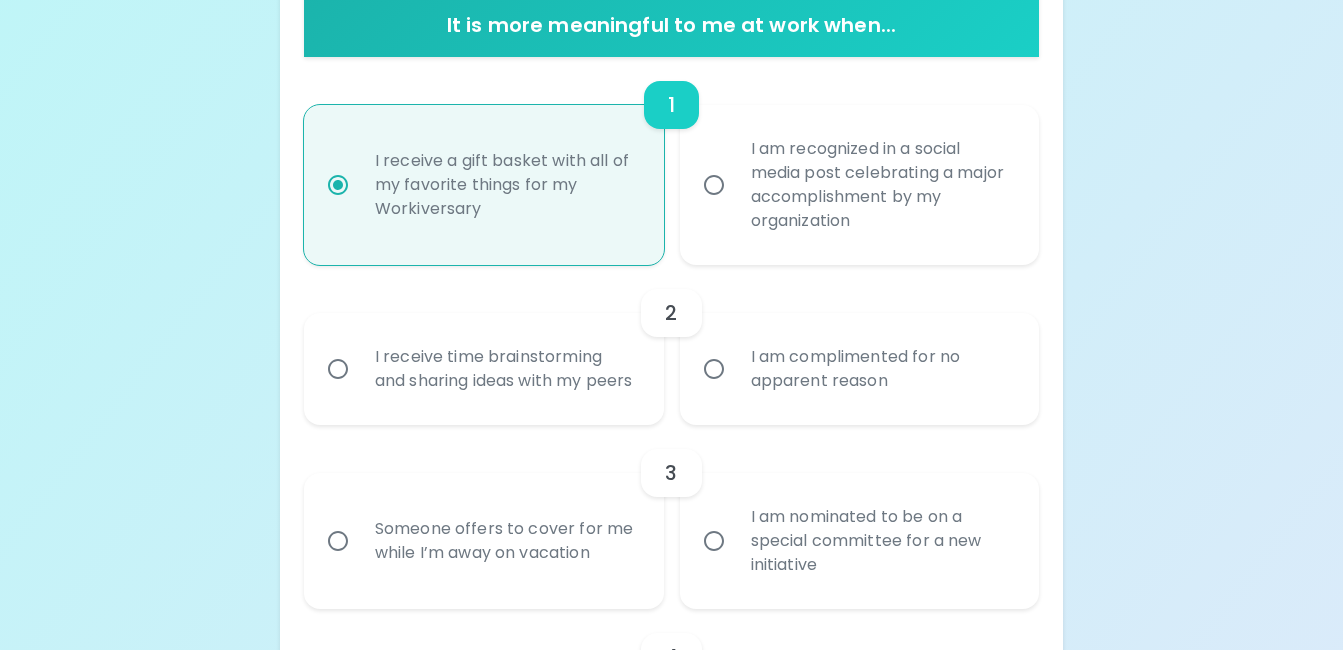 click on "I am complimented for no apparent reason" at bounding box center [714, 369] 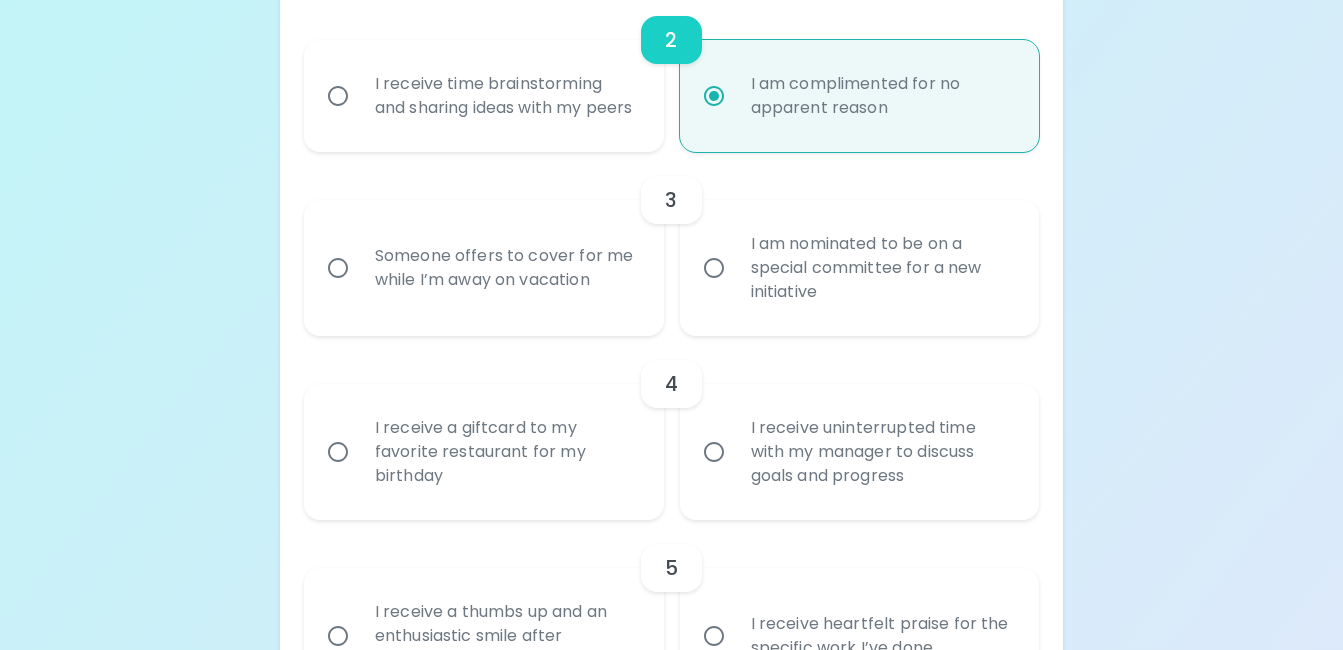 scroll, scrollTop: 703, scrollLeft: 0, axis: vertical 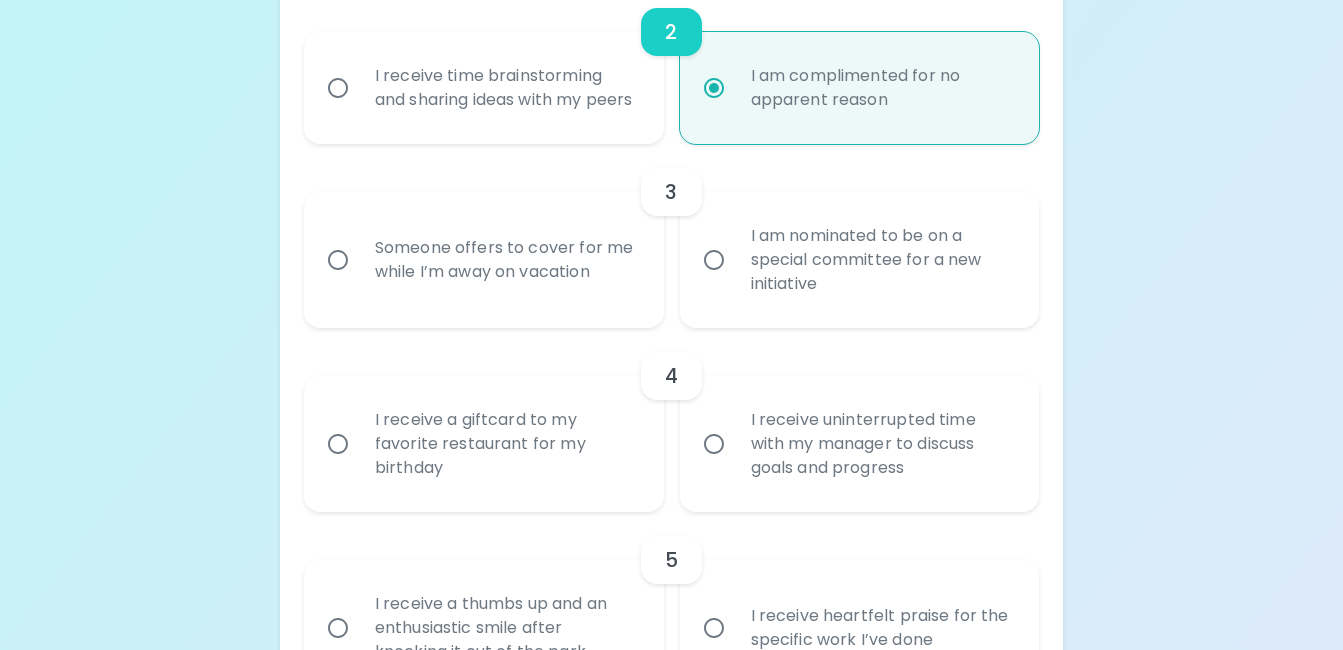 radio on "true" 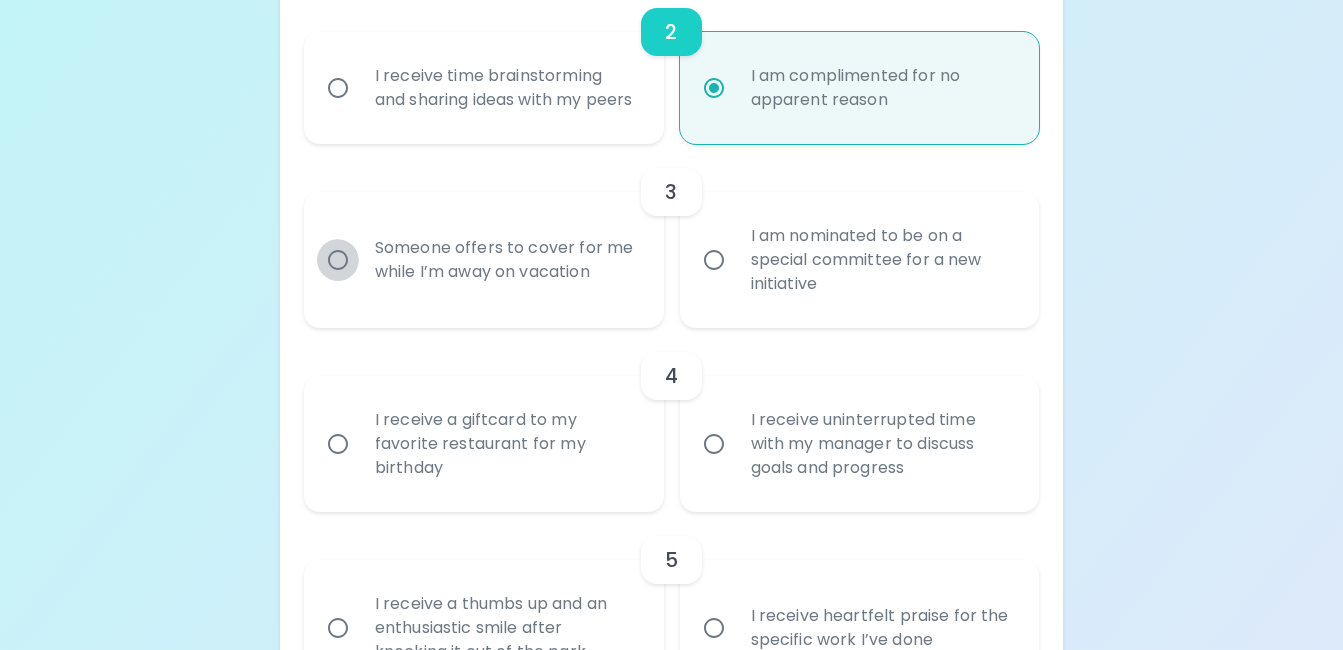click on "Someone offers to cover for me while I’m away on vacation" at bounding box center [338, 260] 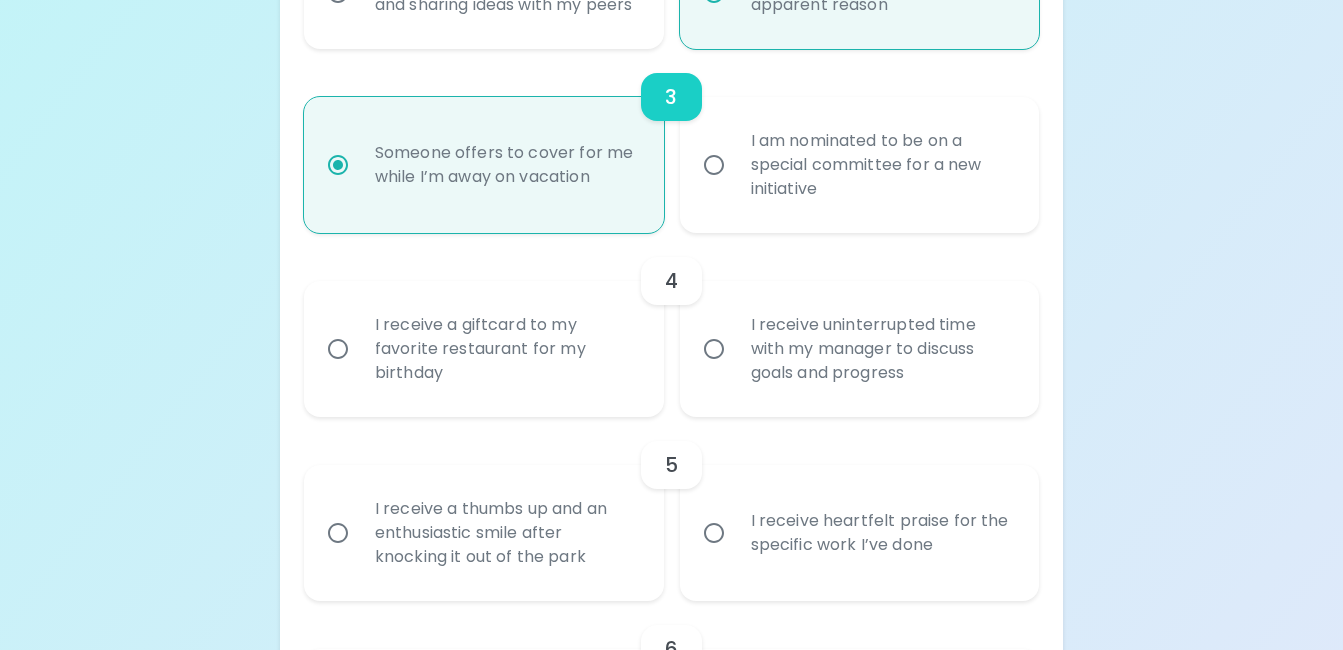 scroll, scrollTop: 863, scrollLeft: 0, axis: vertical 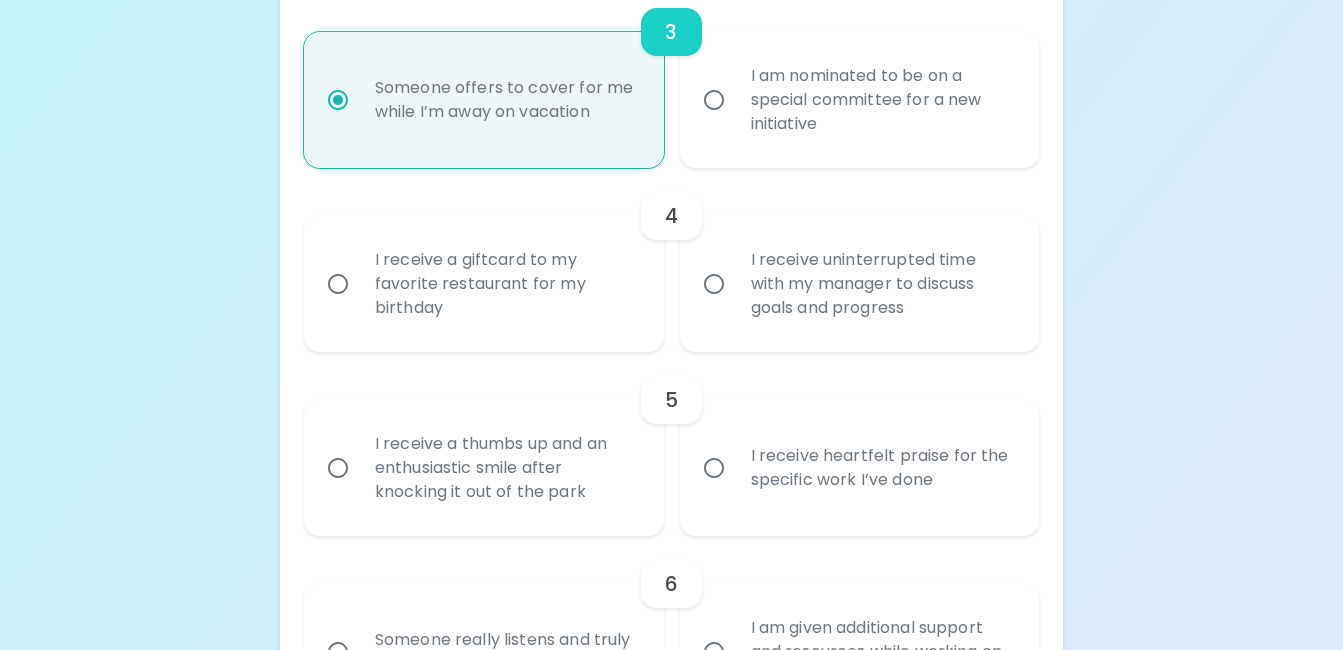 radio on "true" 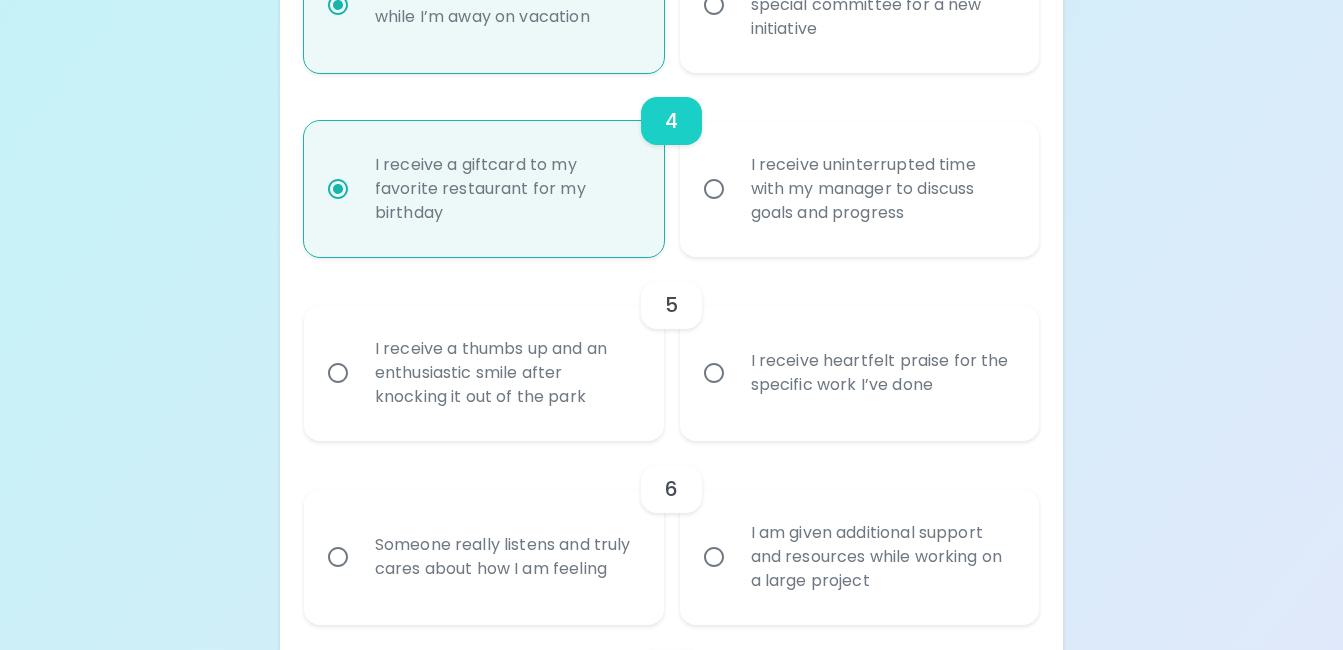 scroll, scrollTop: 1023, scrollLeft: 0, axis: vertical 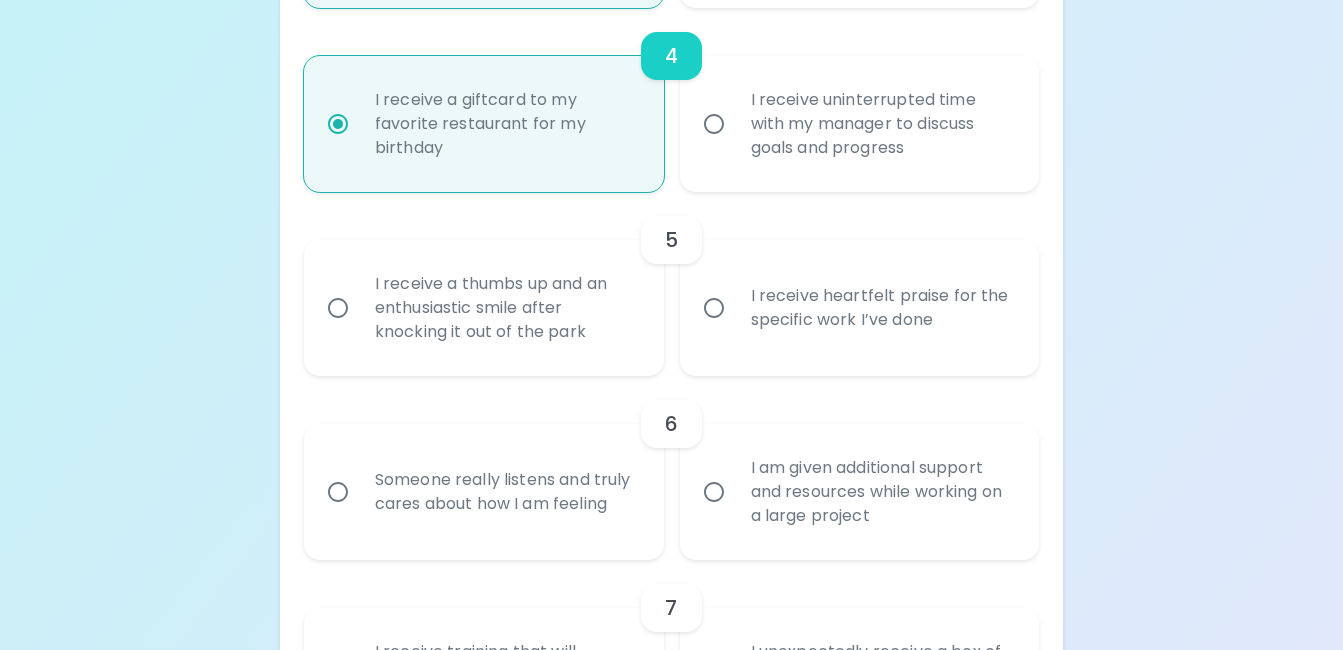 radio on "true" 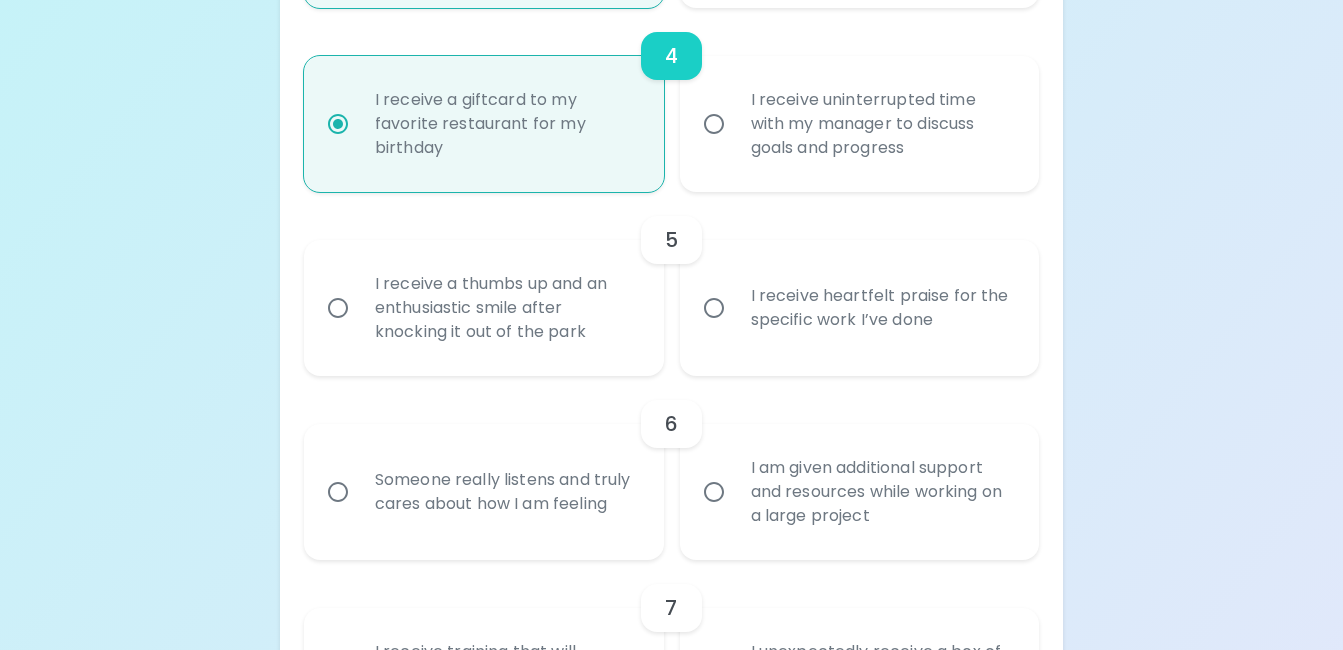 radio on "false" 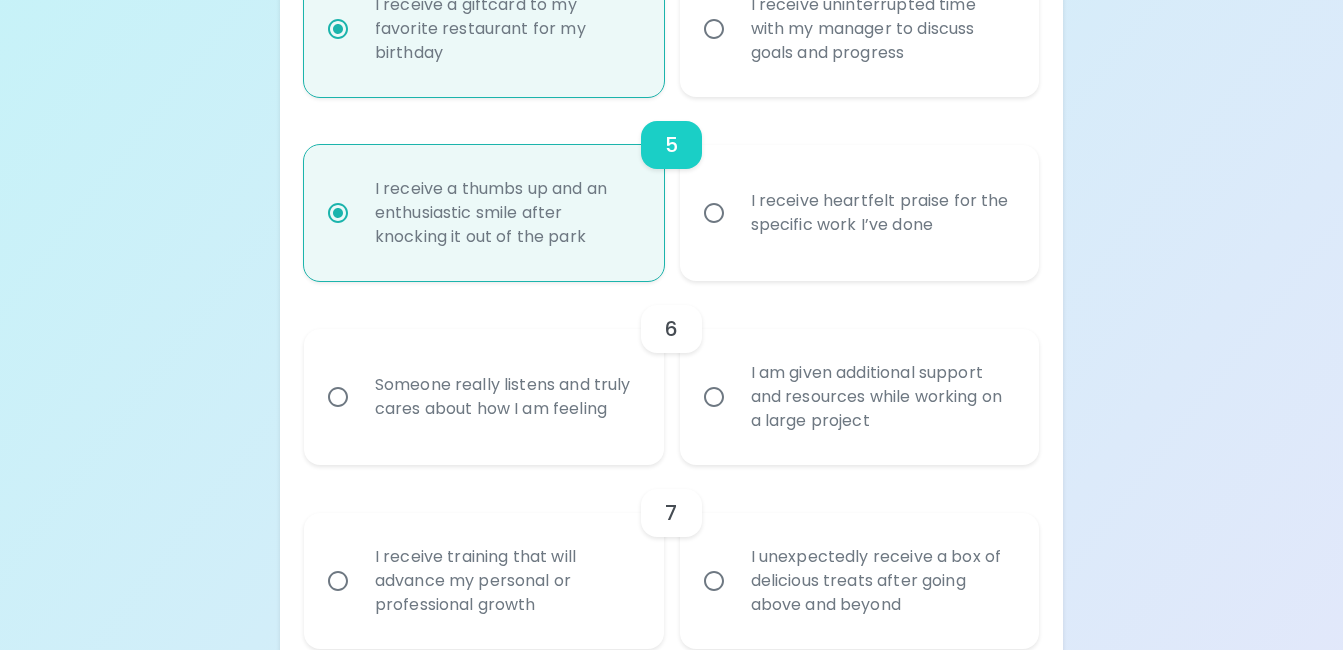 scroll, scrollTop: 1183, scrollLeft: 0, axis: vertical 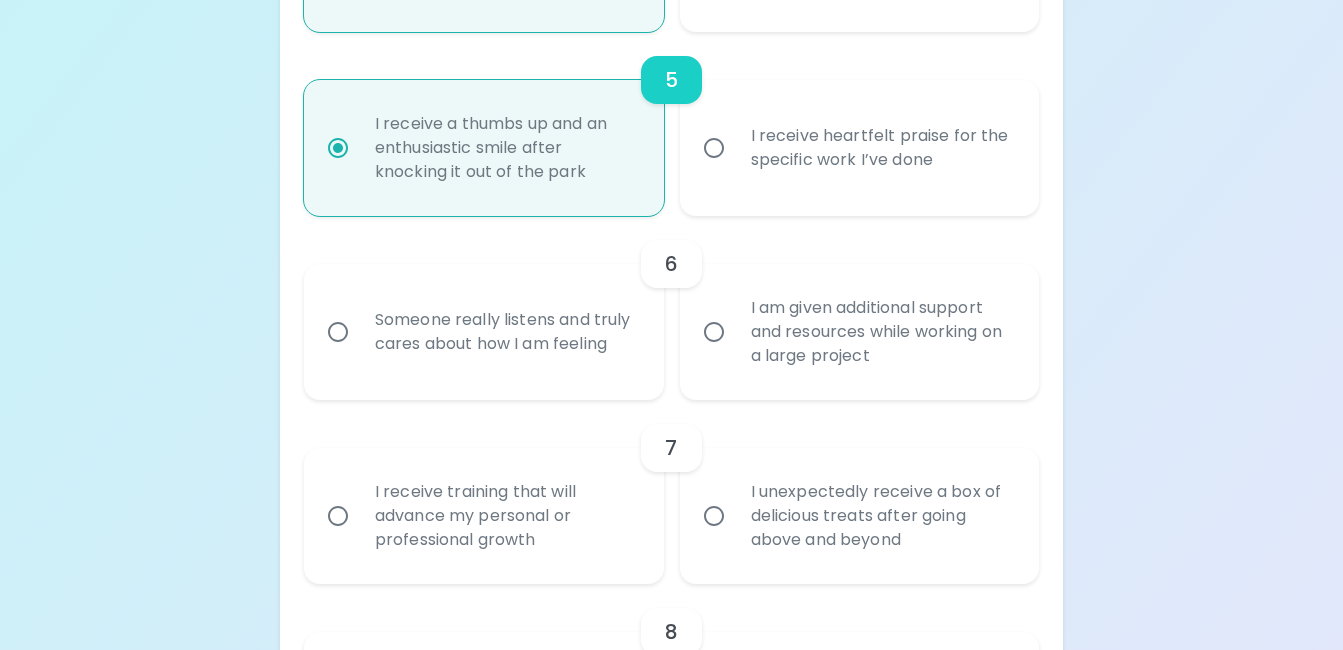 radio on "true" 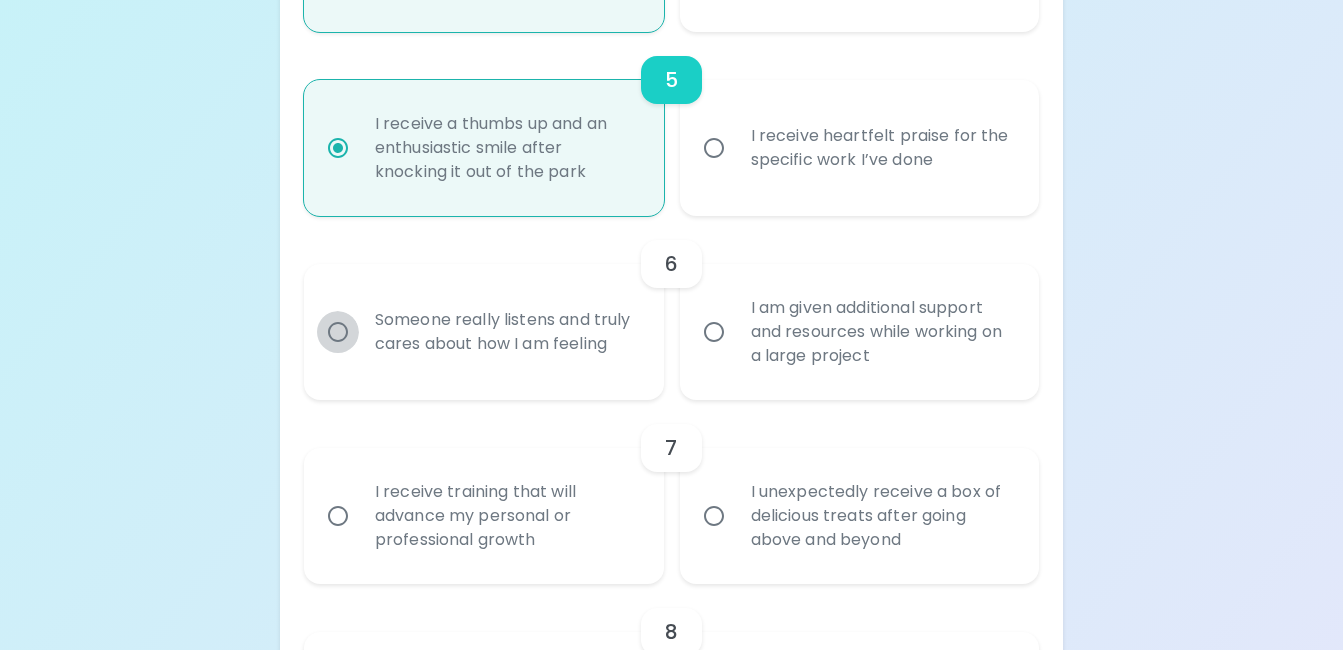 click on "Someone really listens and truly cares about how I am feeling" at bounding box center (338, 332) 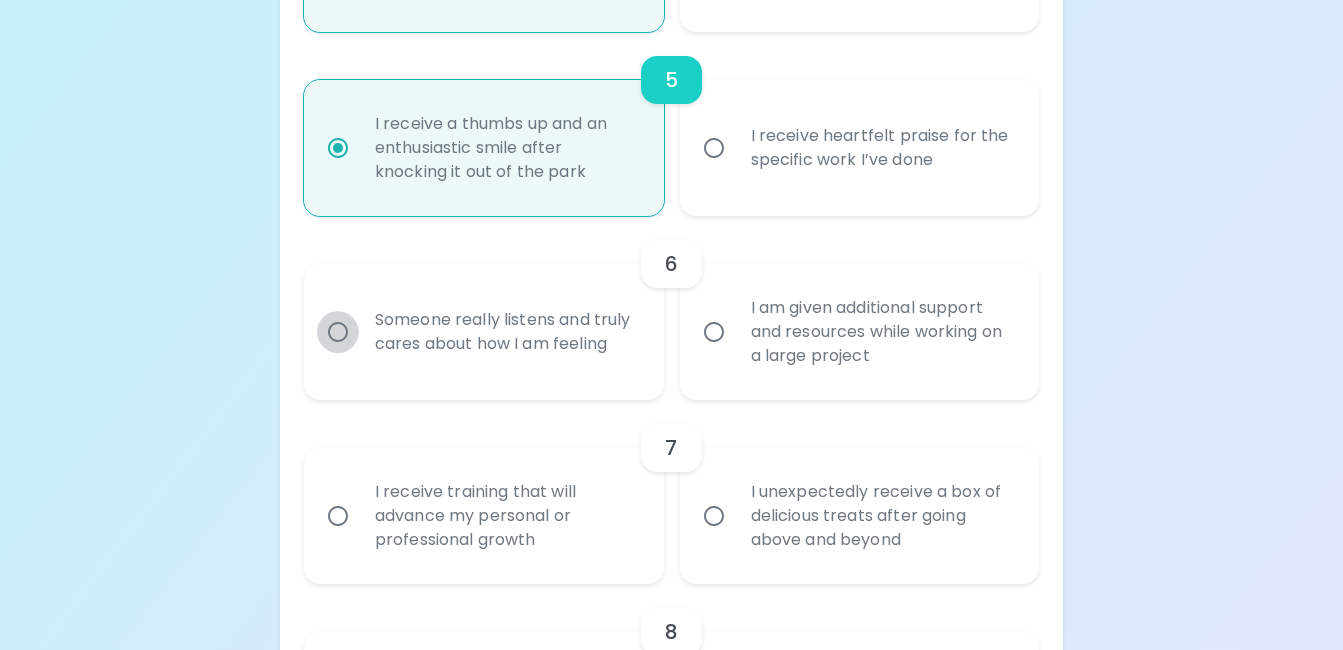 radio on "false" 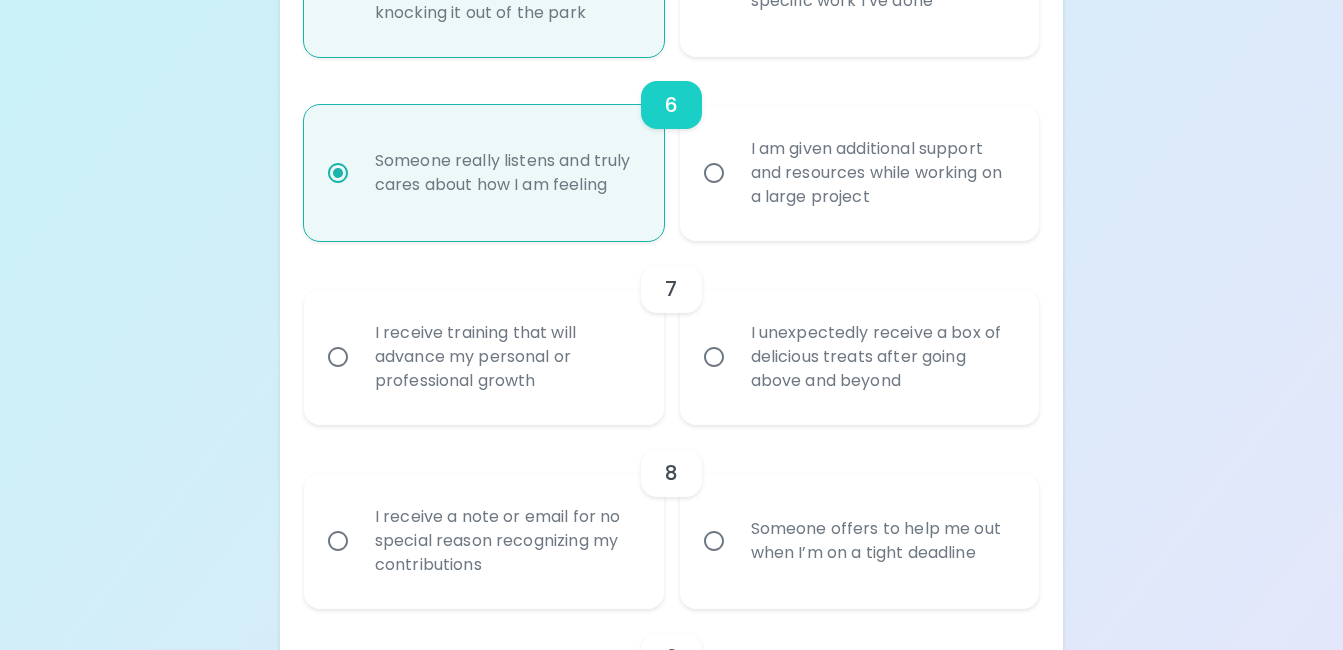 scroll, scrollTop: 1343, scrollLeft: 0, axis: vertical 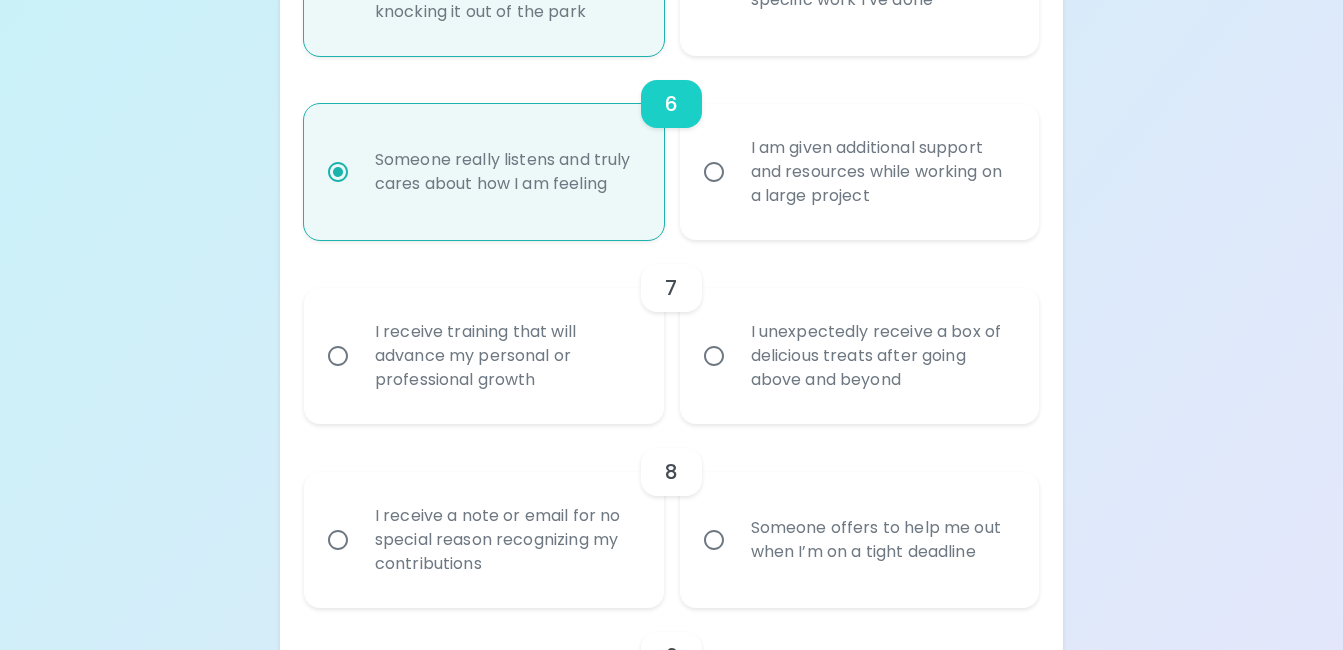 radio on "true" 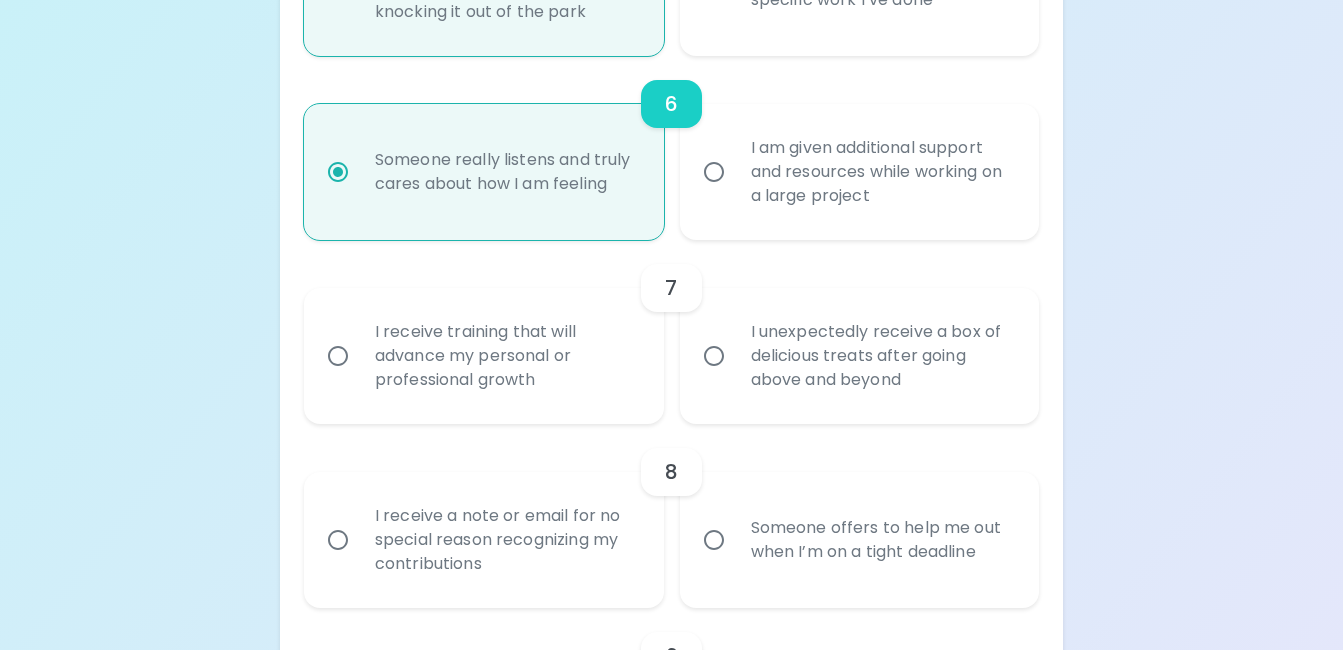 radio on "false" 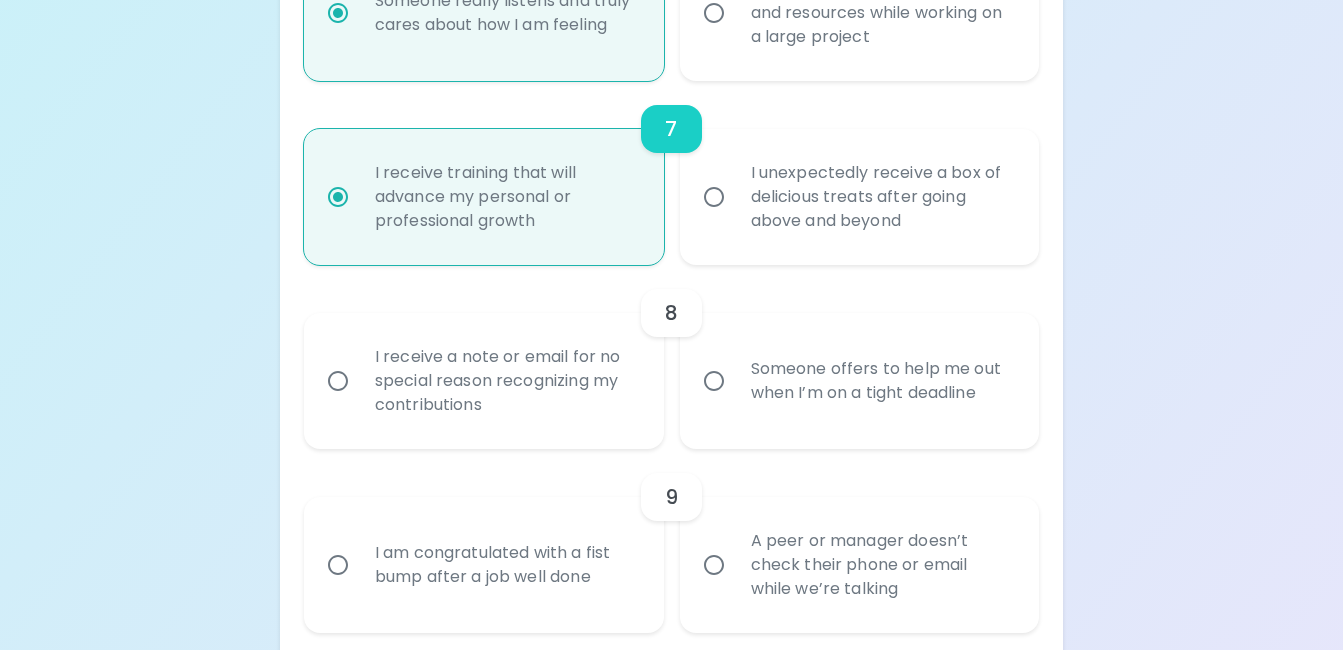scroll, scrollTop: 1503, scrollLeft: 0, axis: vertical 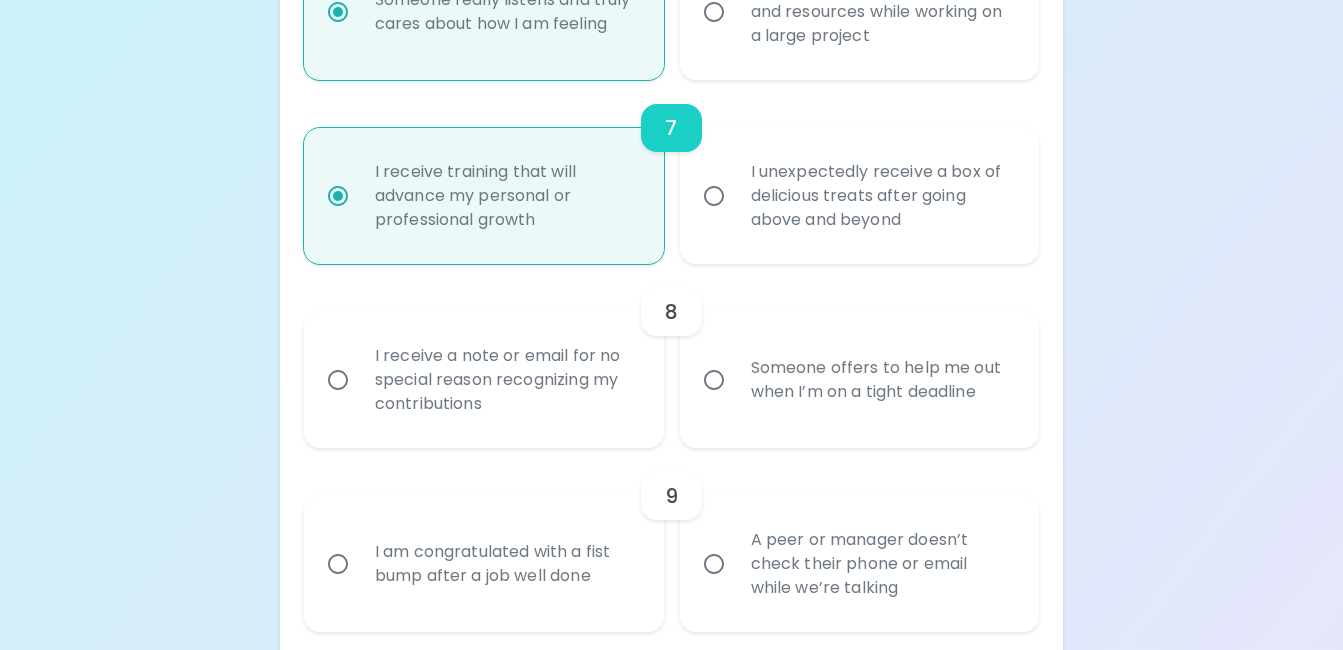radio on "true" 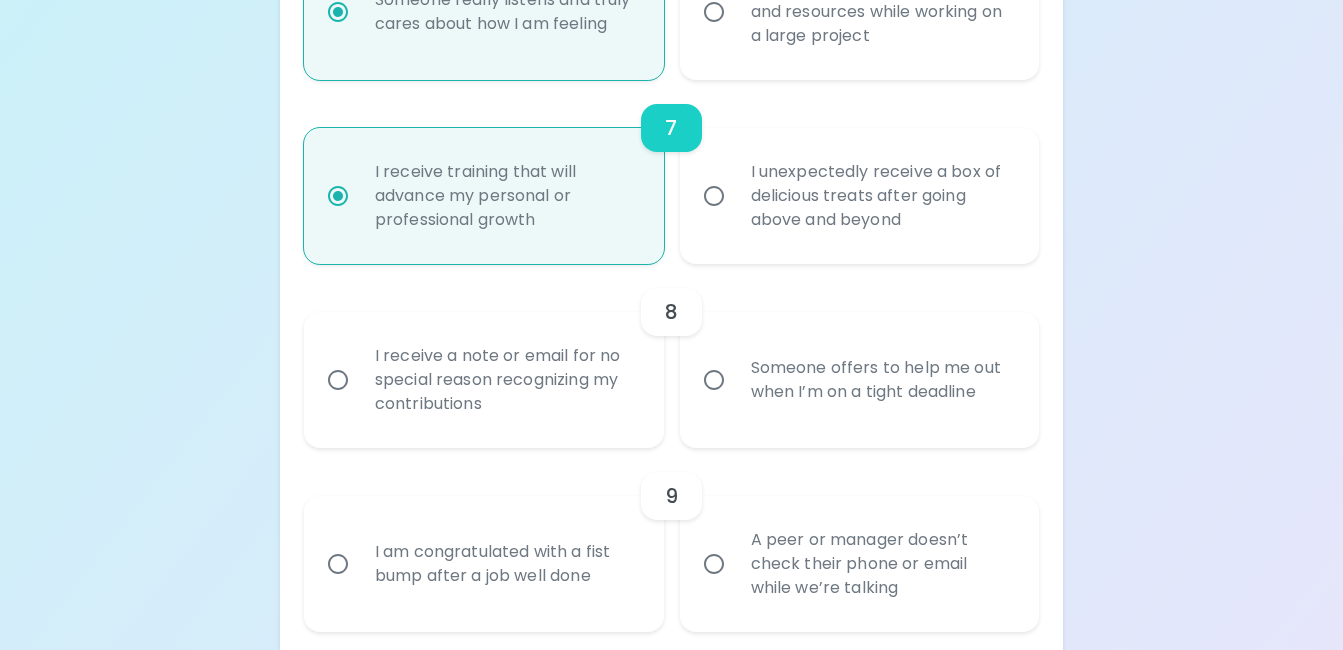 radio on "false" 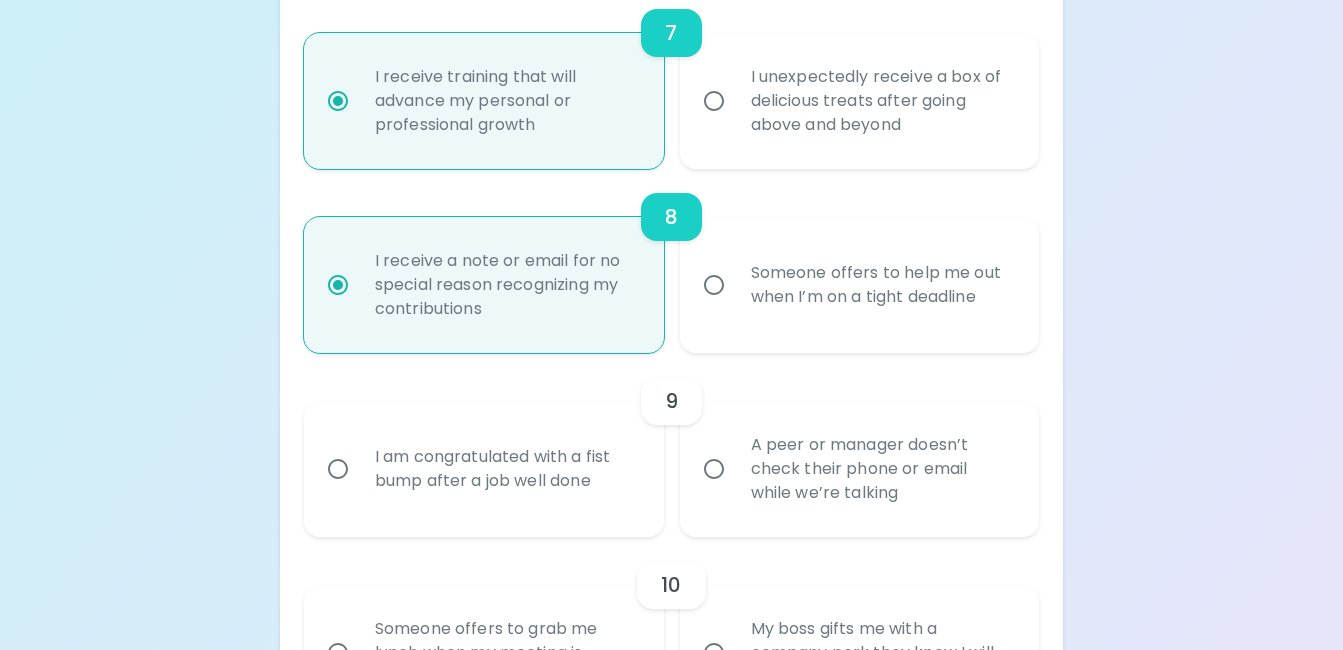 scroll, scrollTop: 1663, scrollLeft: 0, axis: vertical 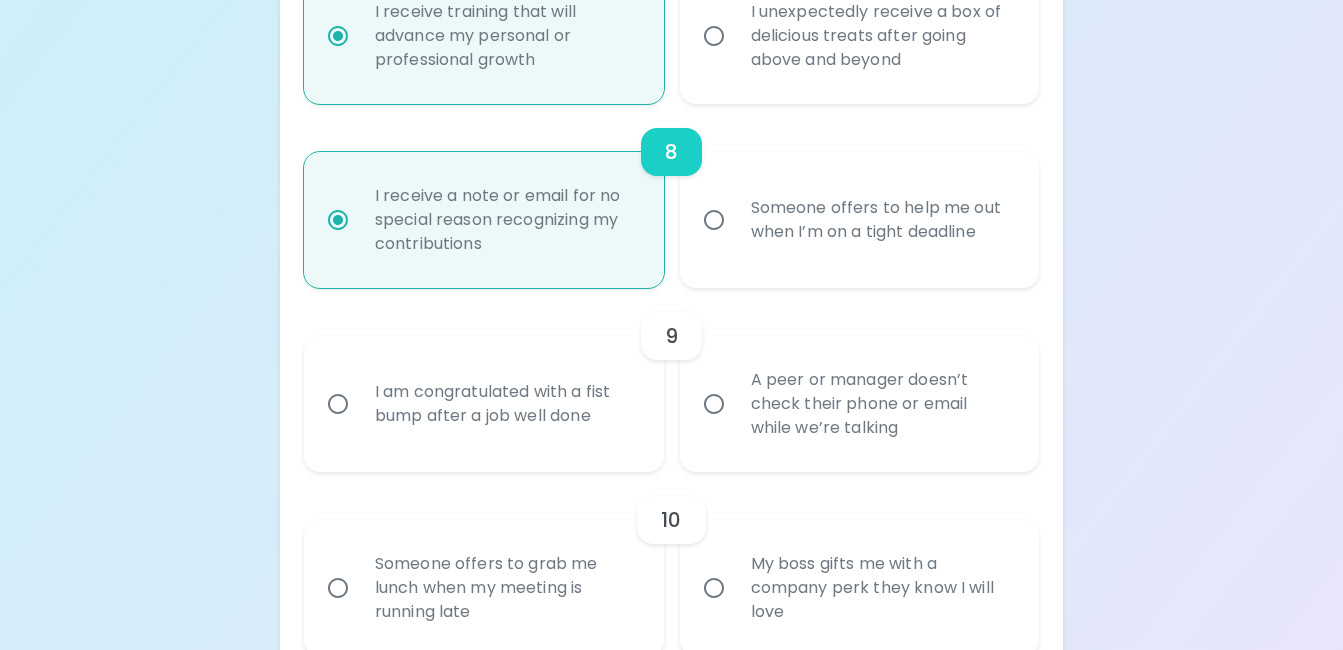 radio on "true" 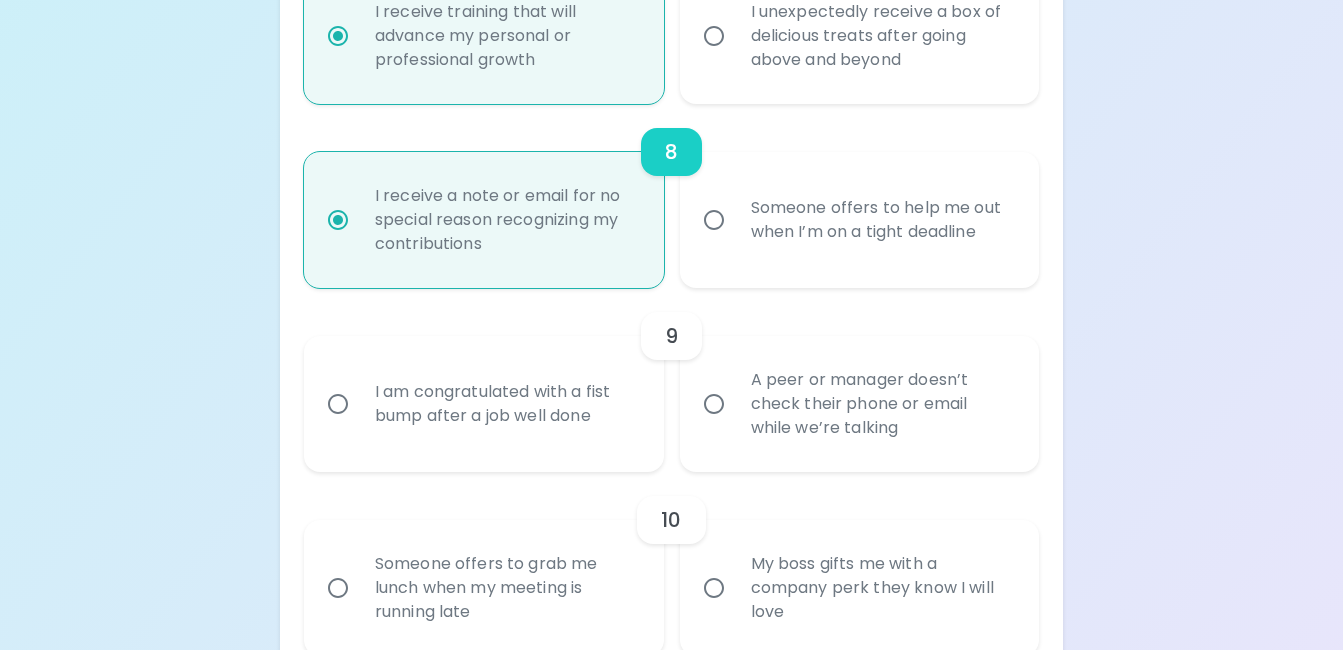 radio on "false" 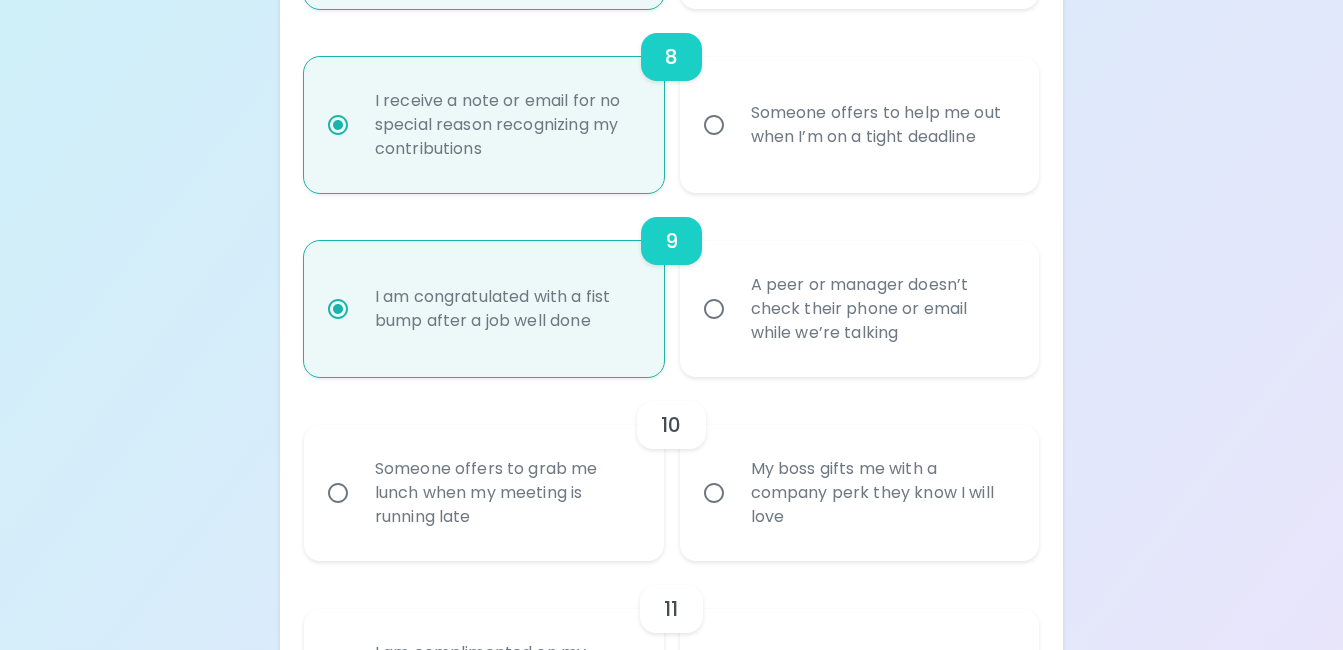 scroll, scrollTop: 1823, scrollLeft: 0, axis: vertical 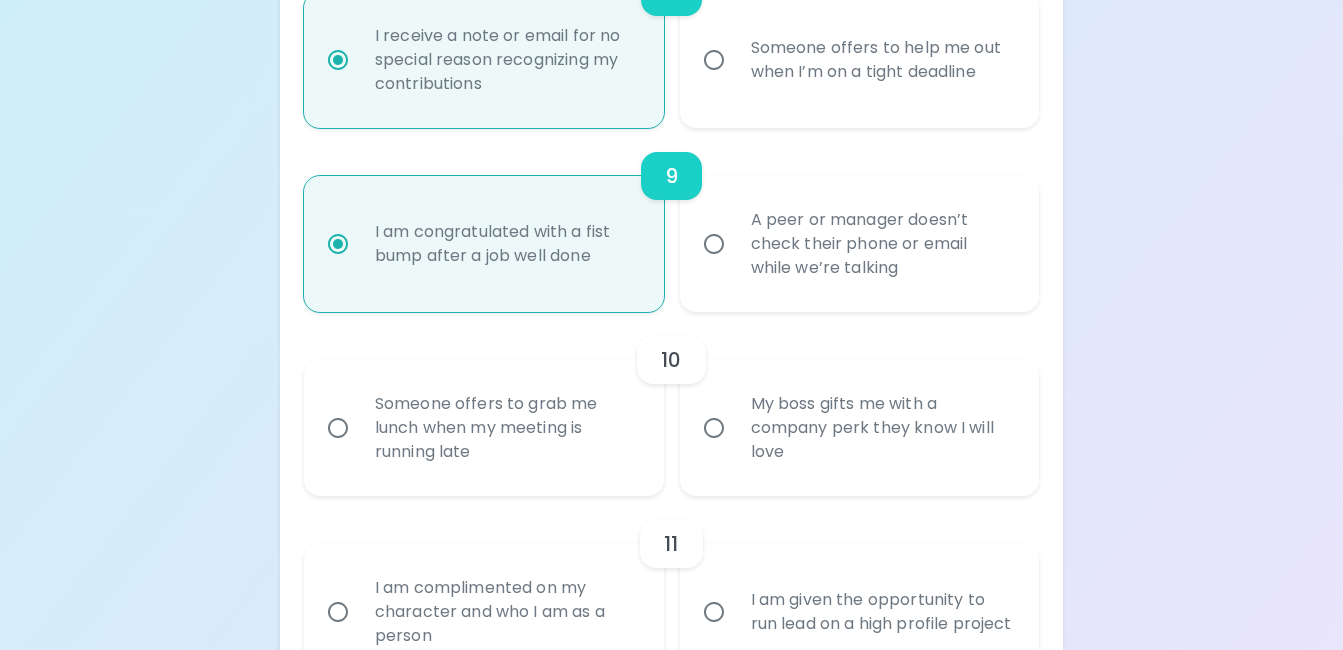 radio on "true" 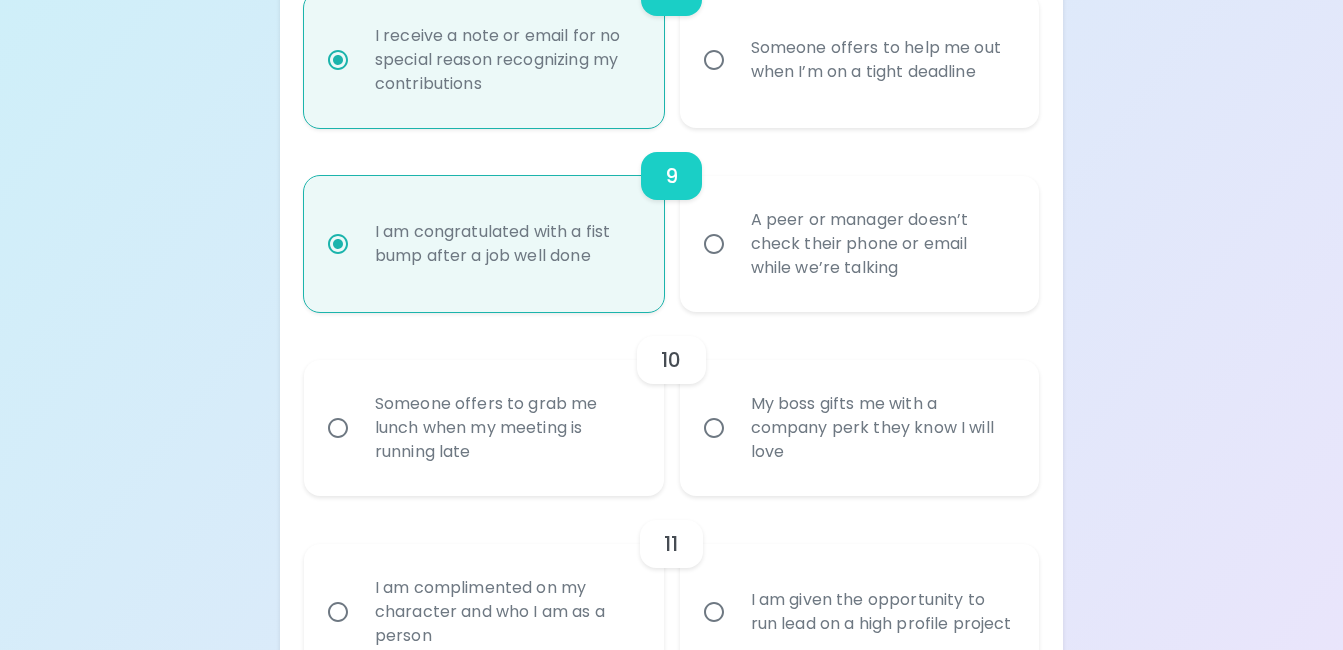 radio on "false" 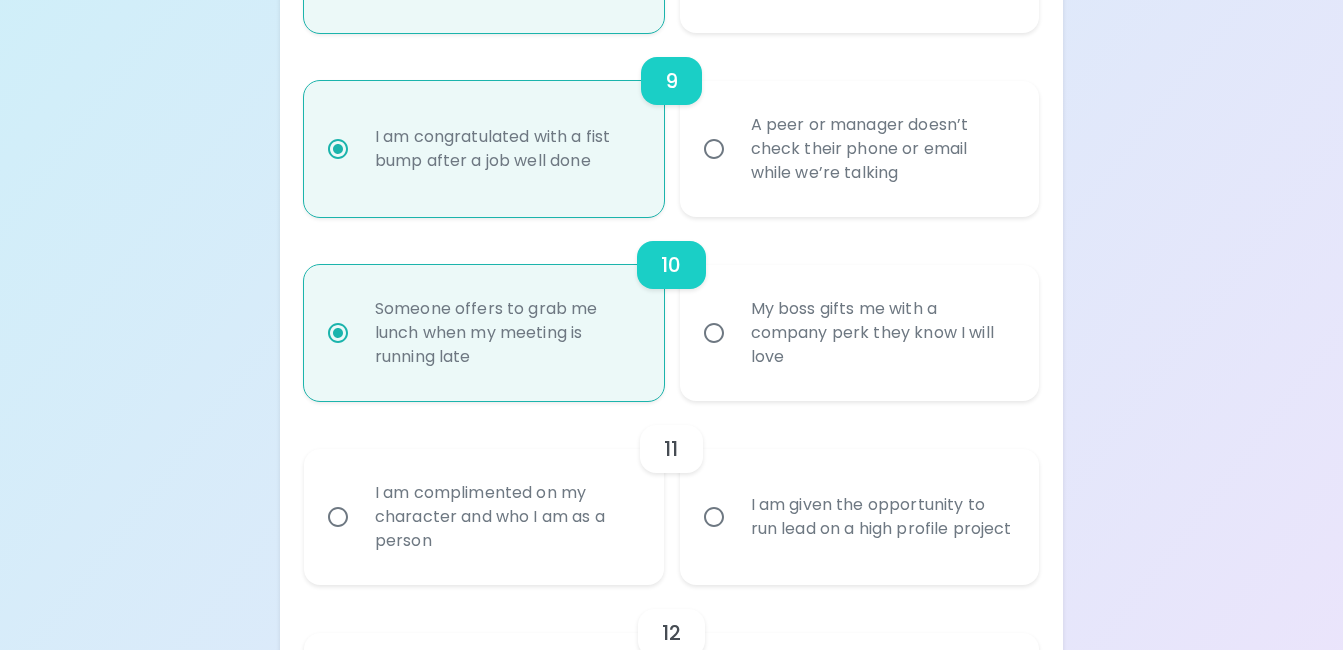 scroll, scrollTop: 1983, scrollLeft: 0, axis: vertical 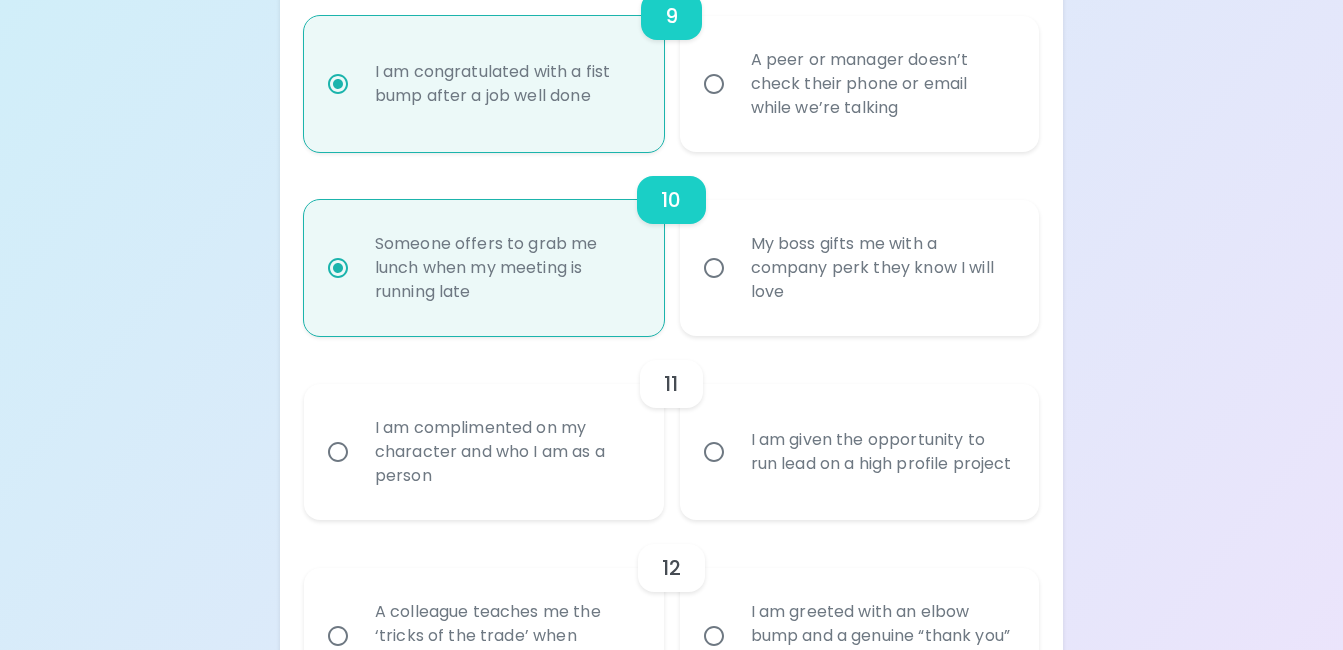 radio on "true" 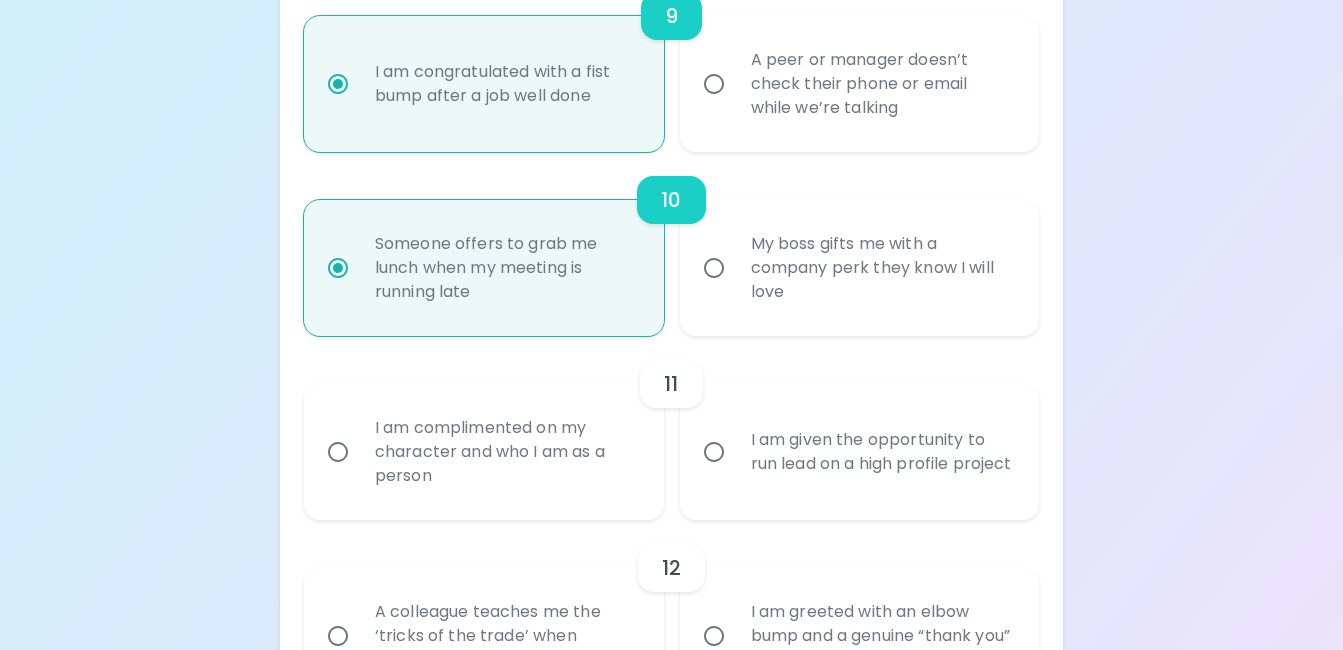 radio on "false" 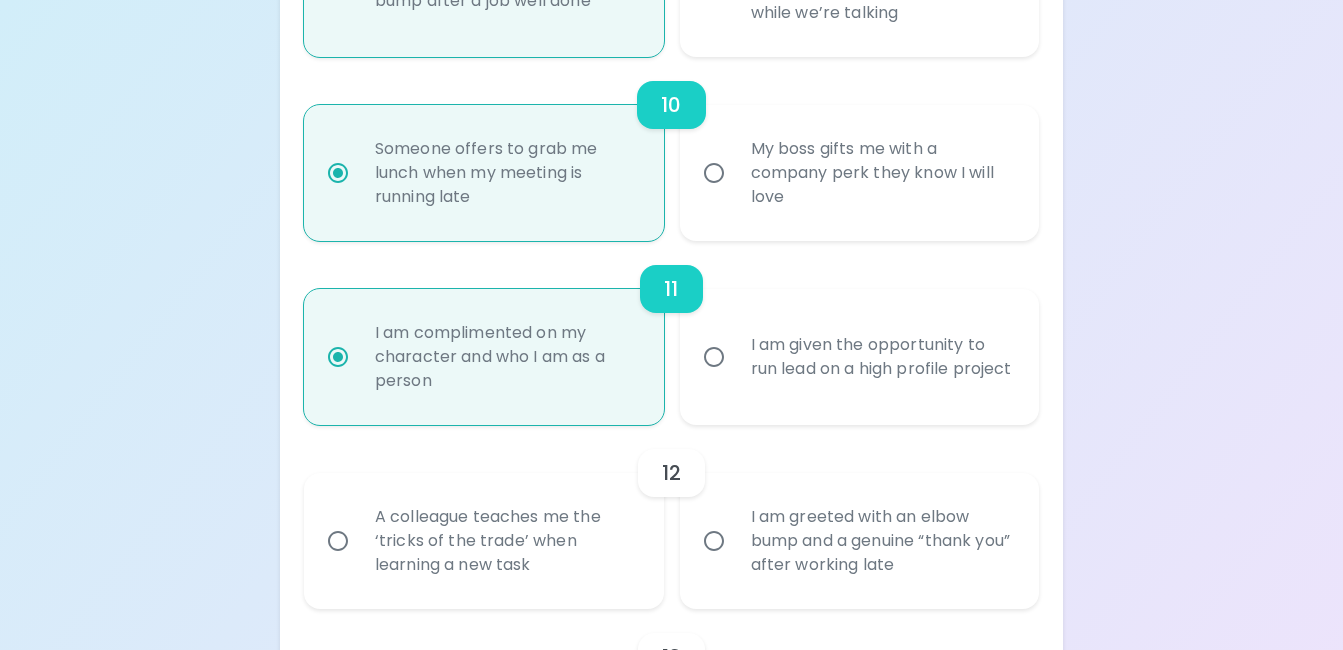 scroll, scrollTop: 2143, scrollLeft: 0, axis: vertical 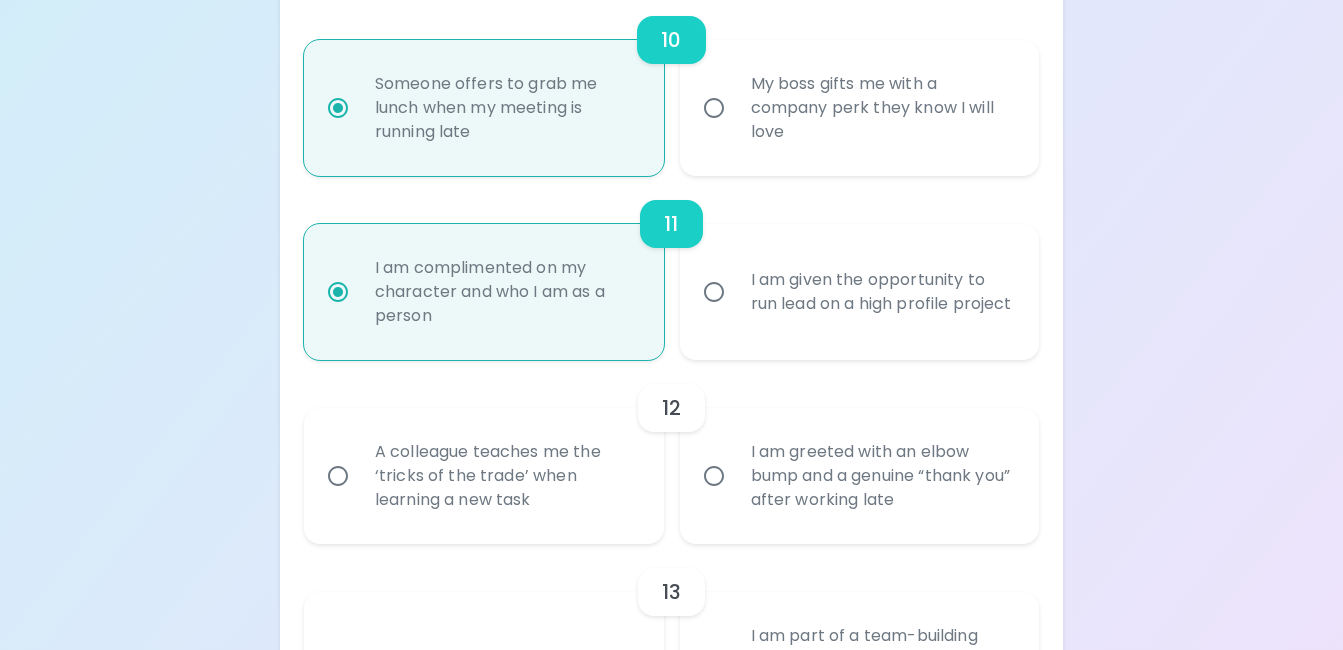 radio on "true" 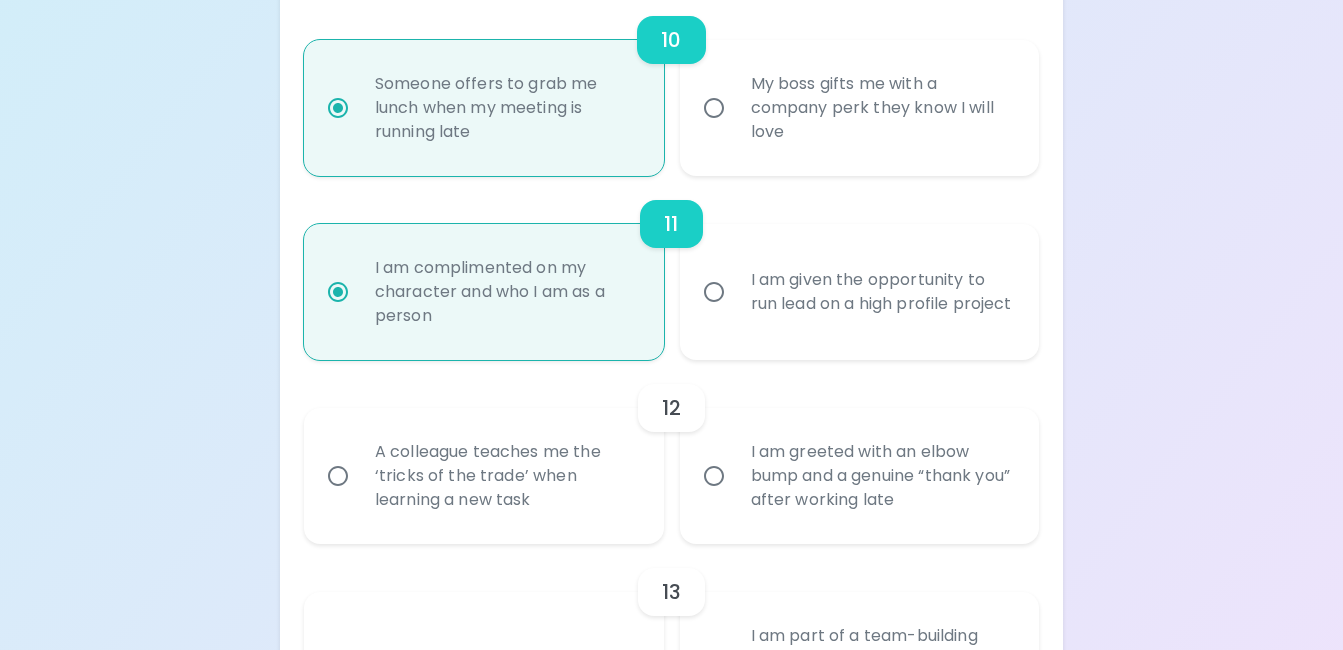 radio on "false" 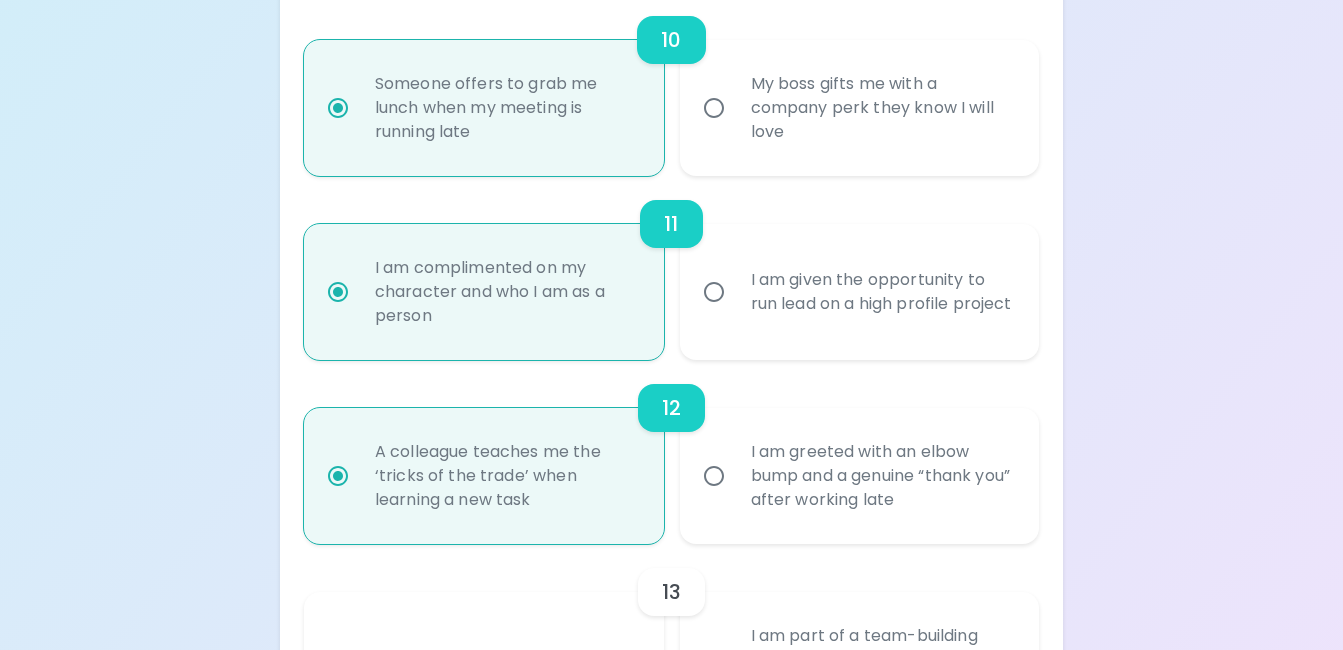scroll, scrollTop: 2303, scrollLeft: 0, axis: vertical 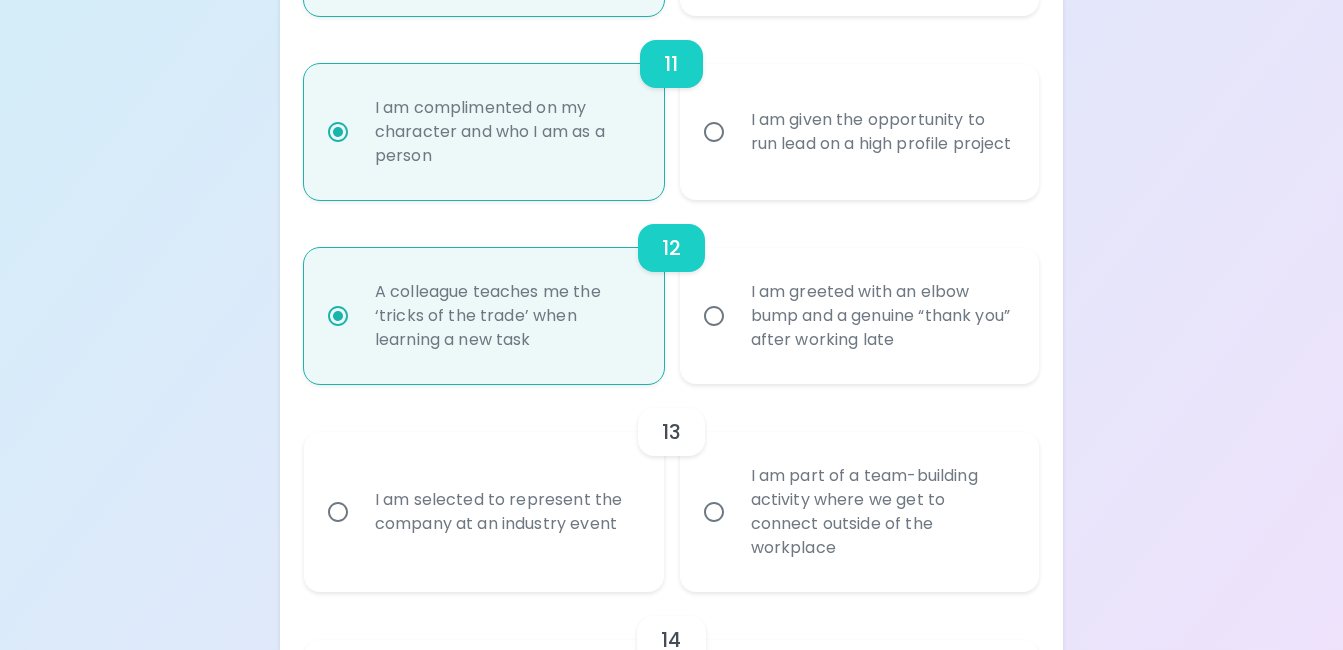 radio on "true" 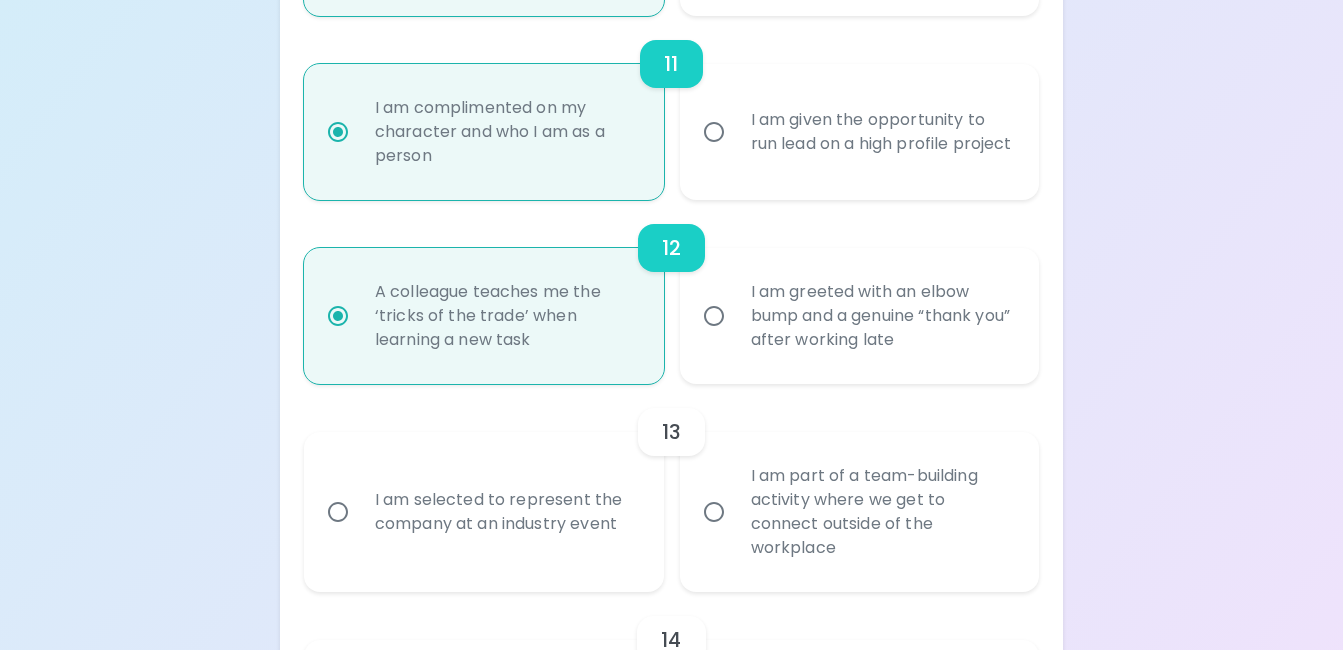 radio on "false" 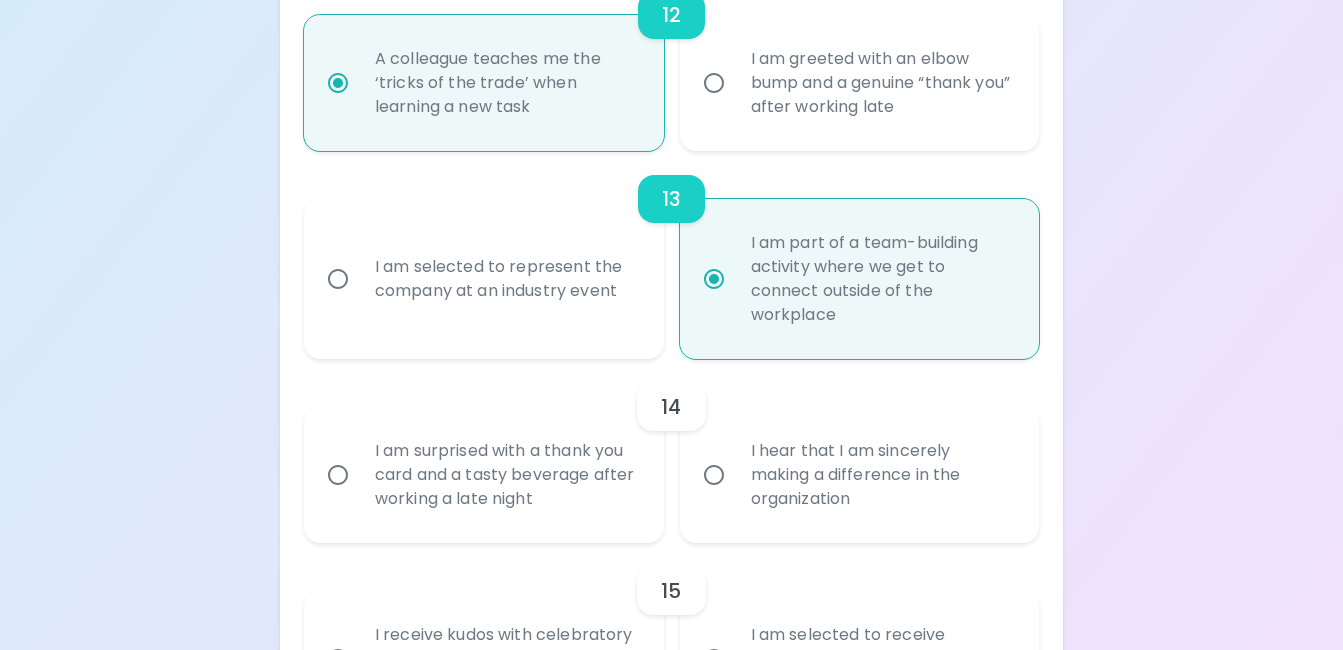 scroll, scrollTop: 2537, scrollLeft: 0, axis: vertical 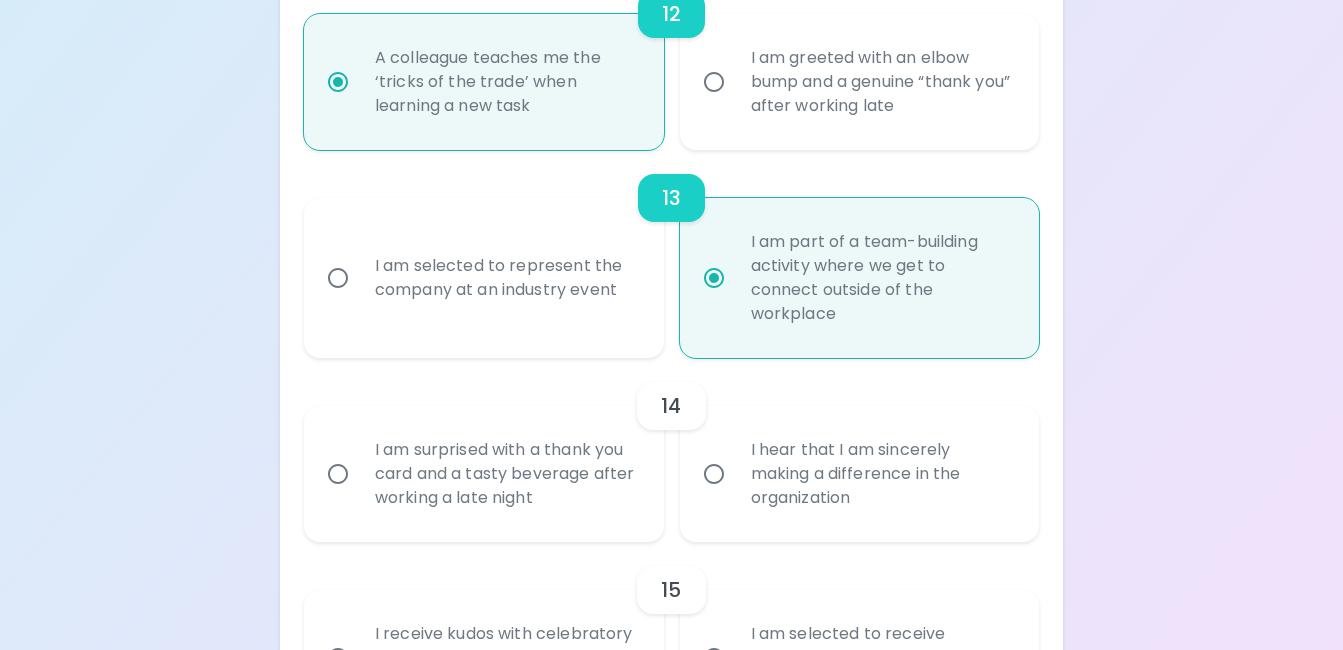 radio on "true" 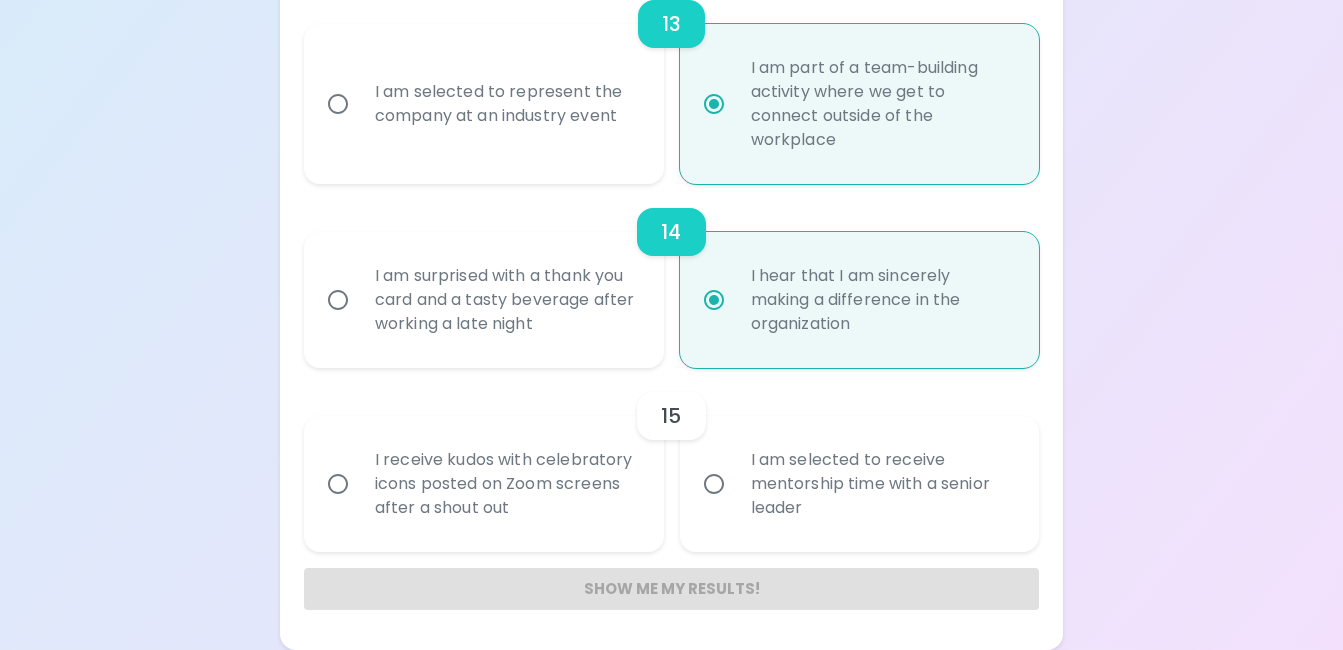 scroll, scrollTop: 2735, scrollLeft: 0, axis: vertical 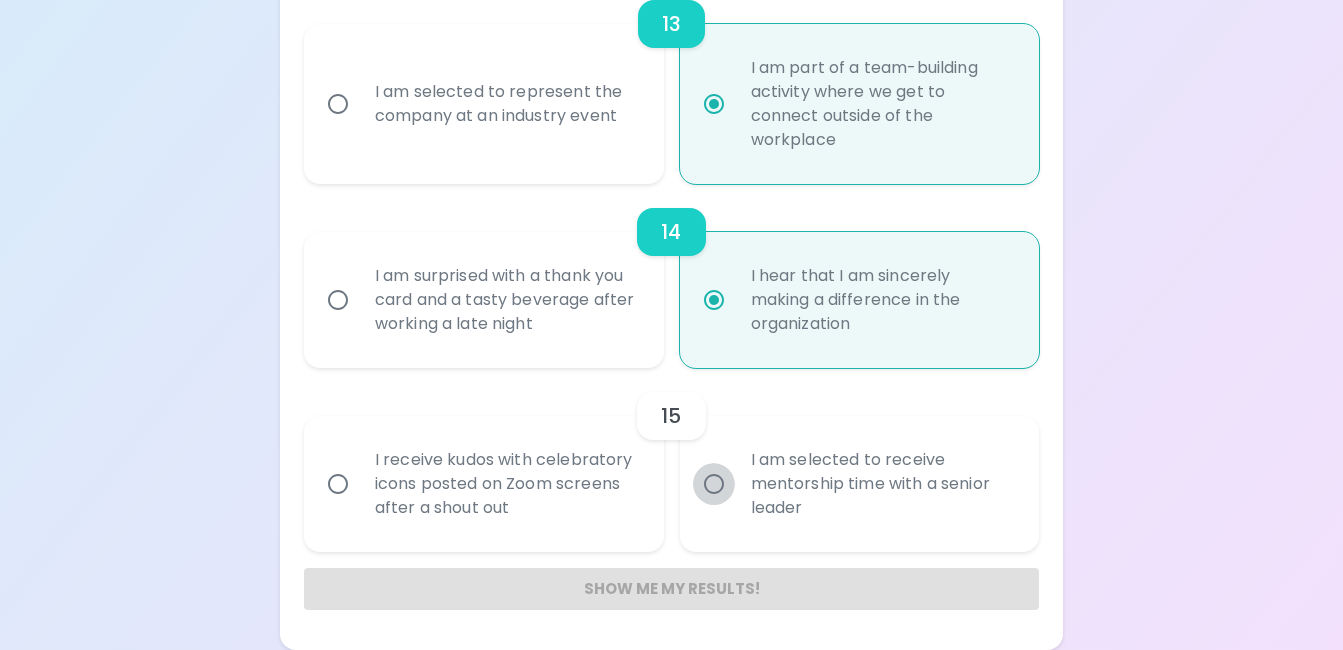 click on "I am selected to receive mentorship time with a senior leader" at bounding box center (714, 484) 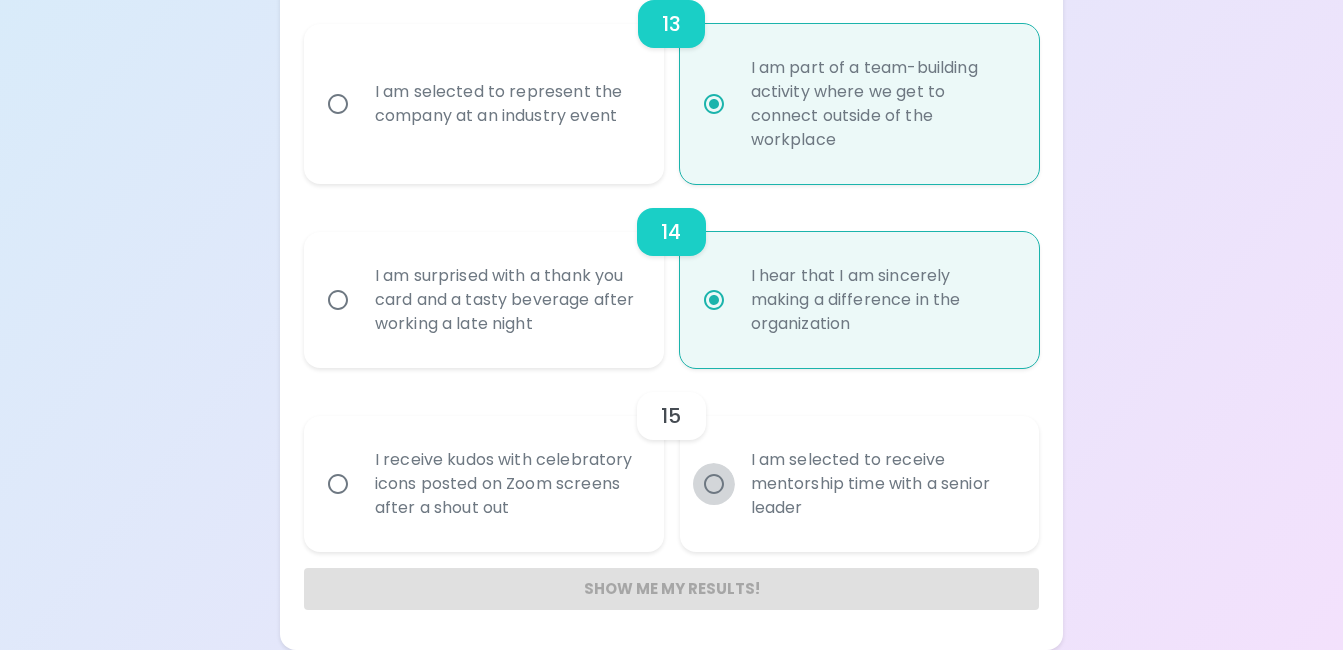 radio on "false" 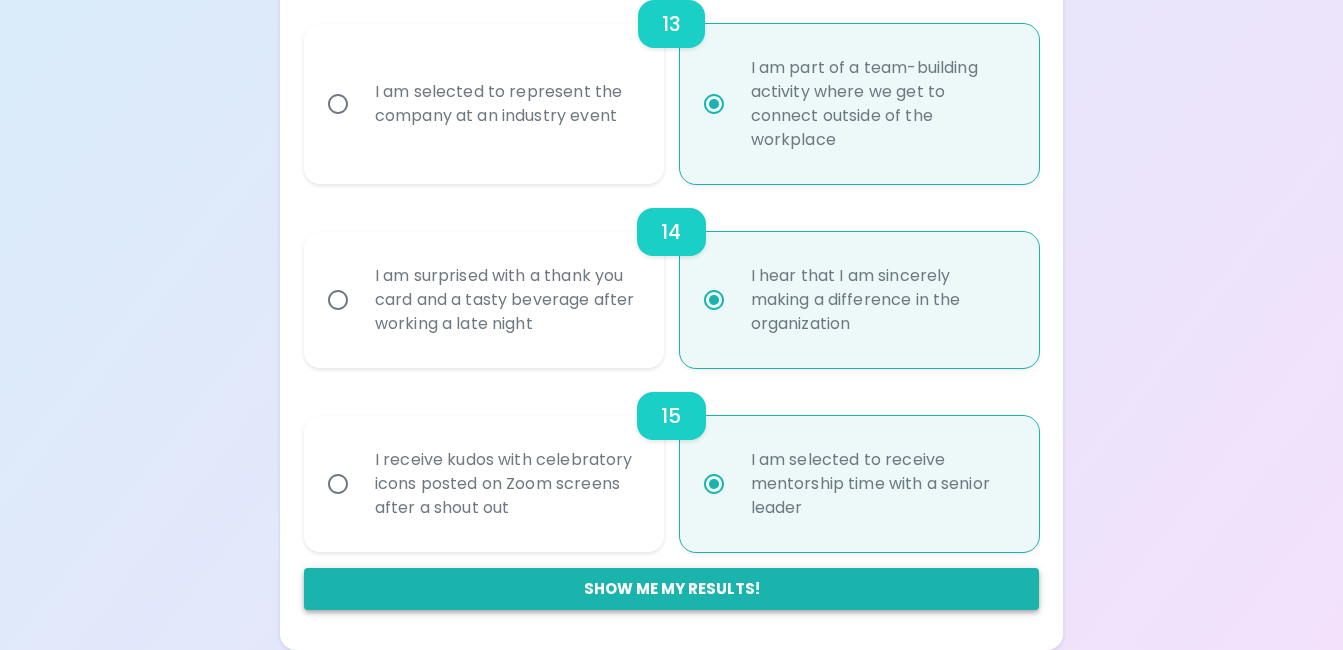 radio on "true" 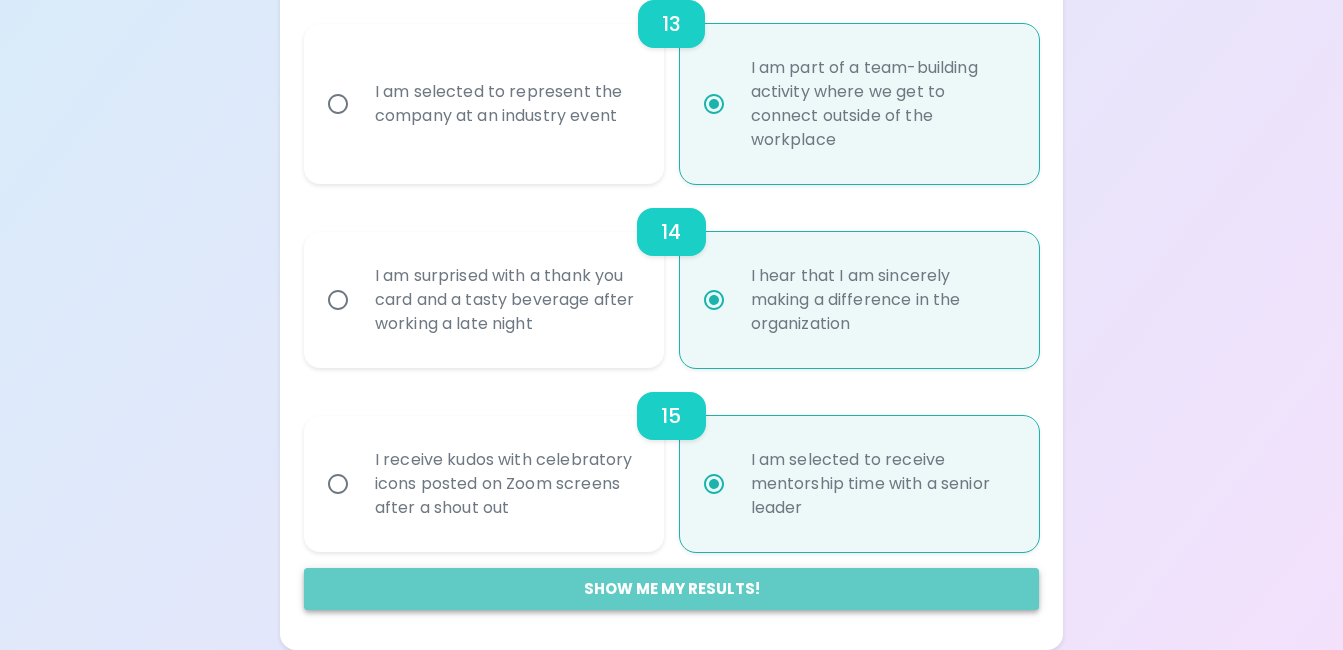 click on "Show me my results!" at bounding box center [671, 589] 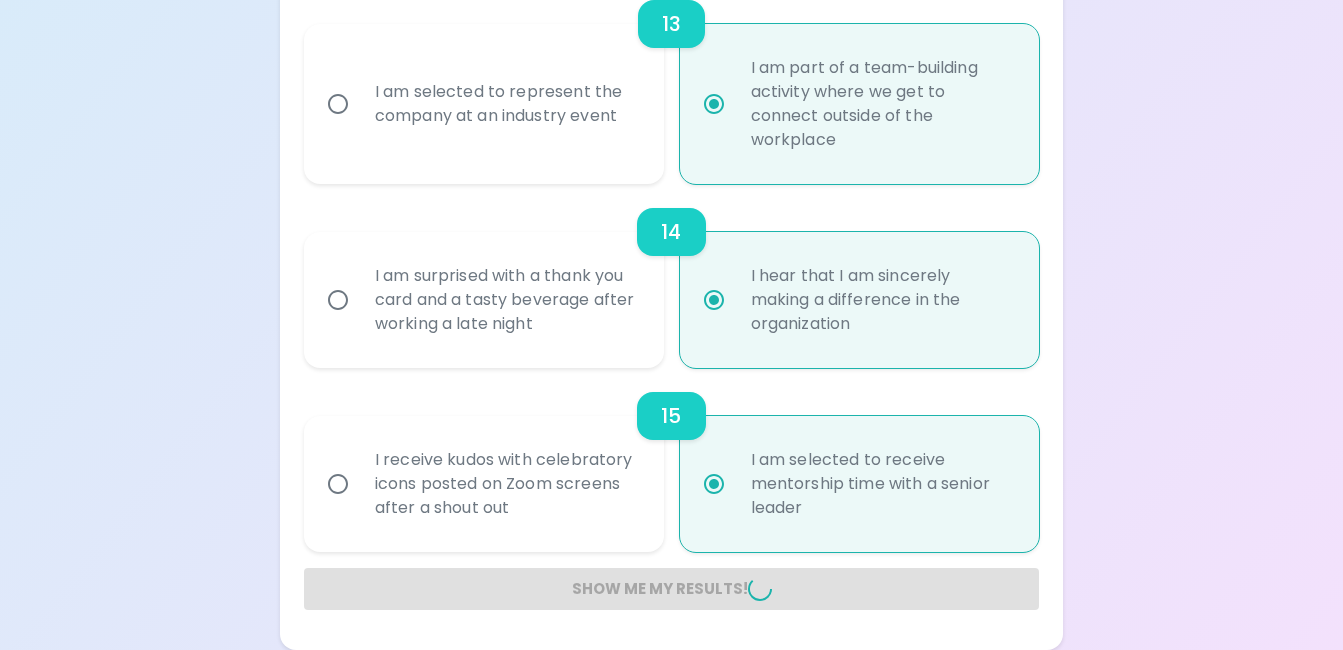 radio on "false" 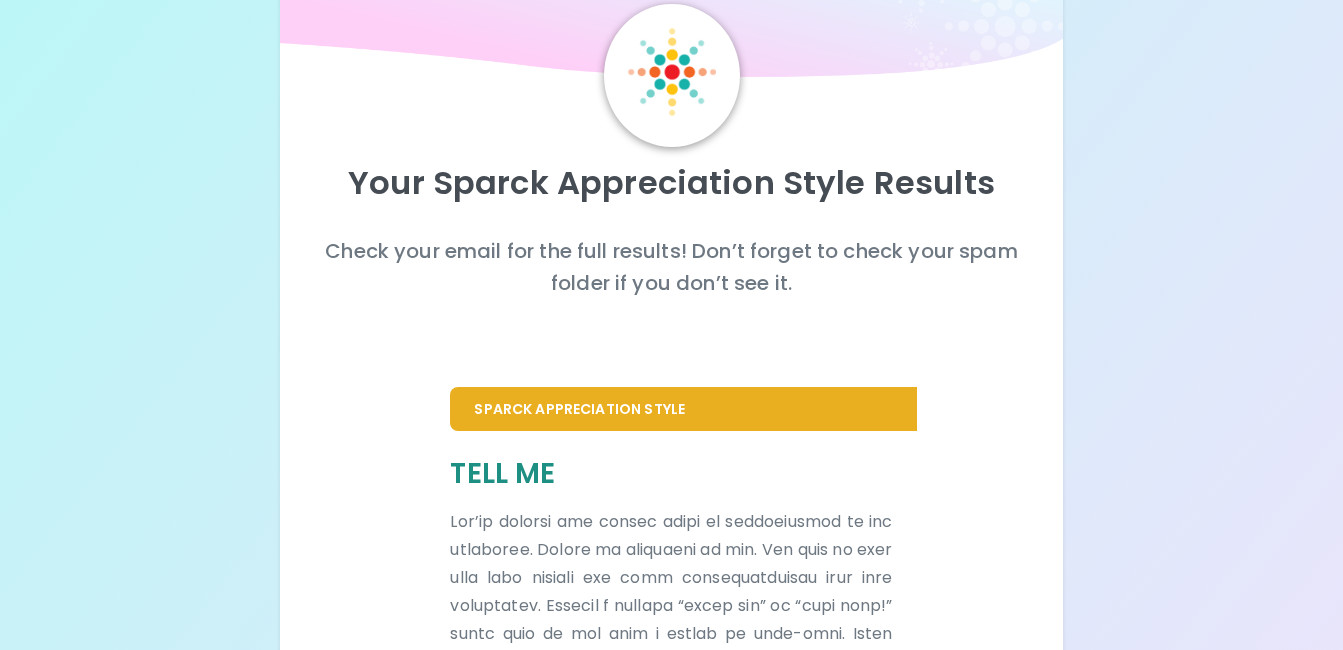 scroll, scrollTop: 0, scrollLeft: 0, axis: both 